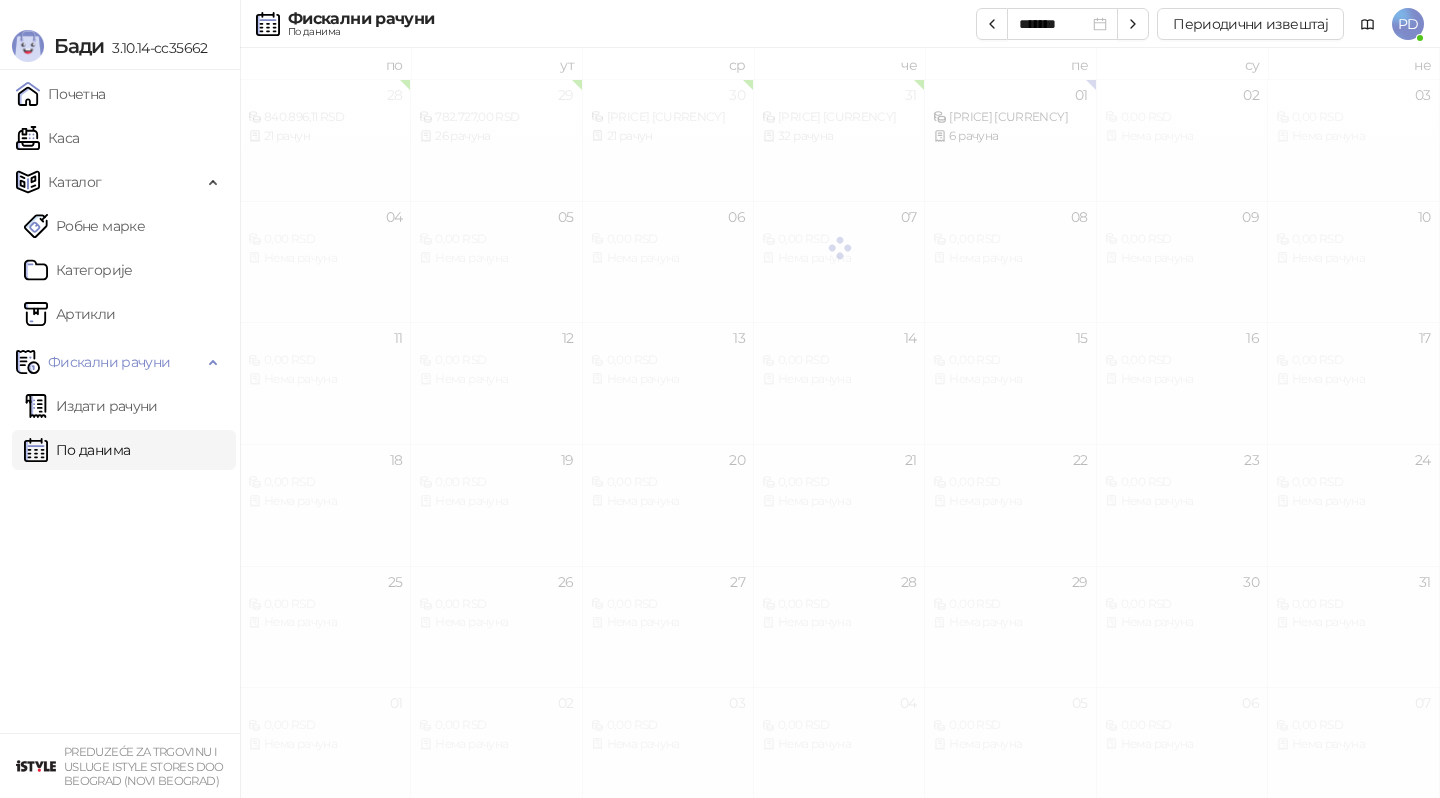 scroll, scrollTop: 0, scrollLeft: 0, axis: both 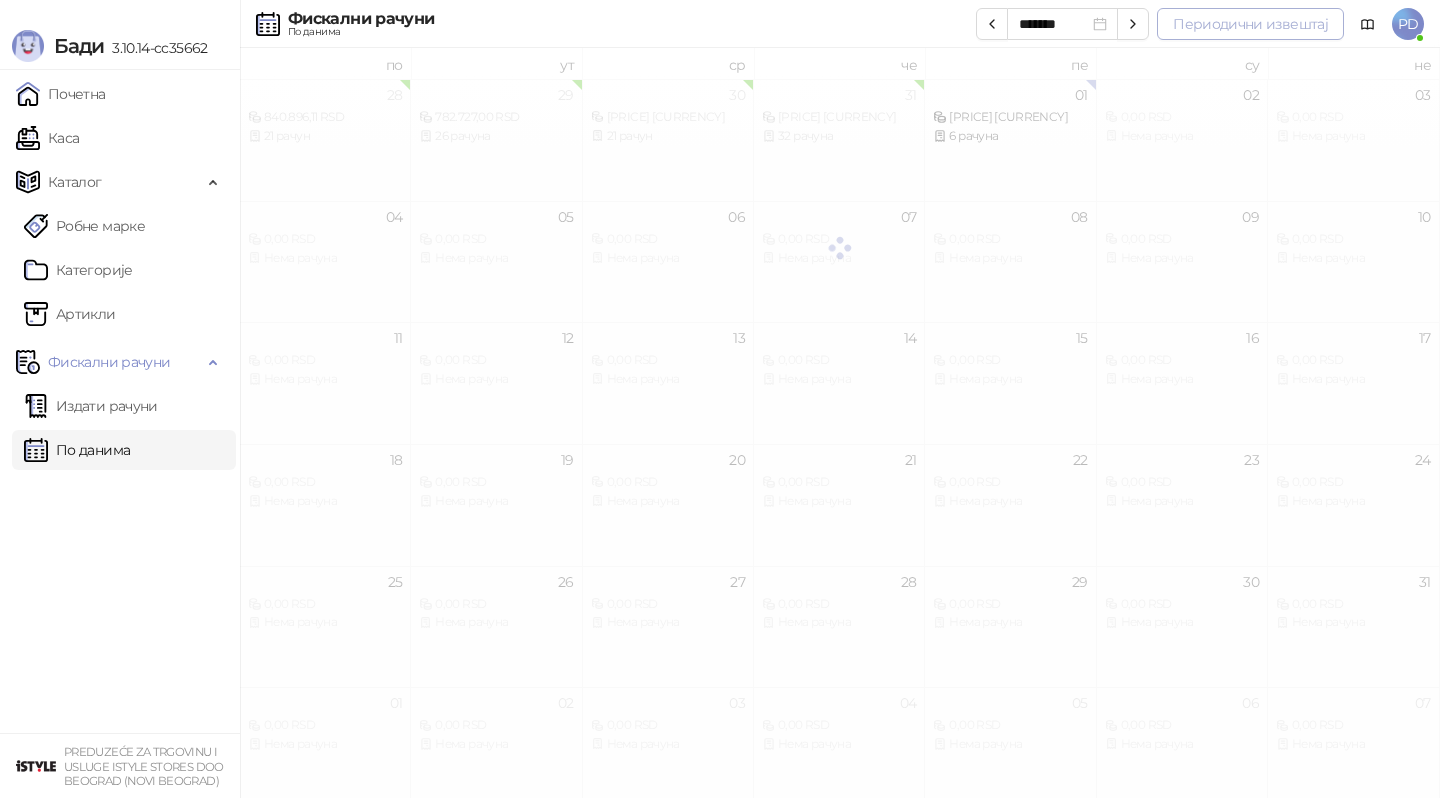 click on "Периодични извештај" at bounding box center (1250, 24) 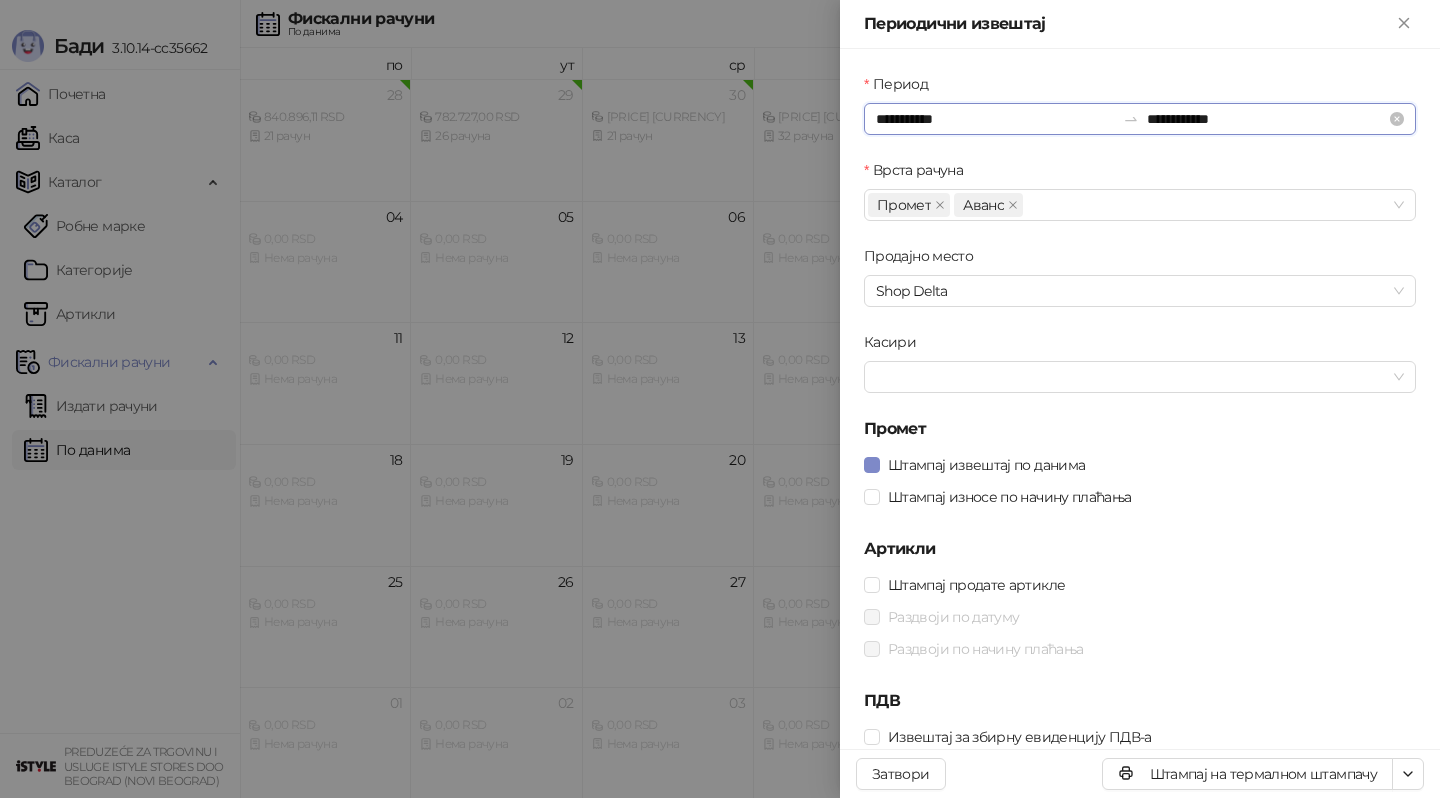 click on "**********" at bounding box center [995, 119] 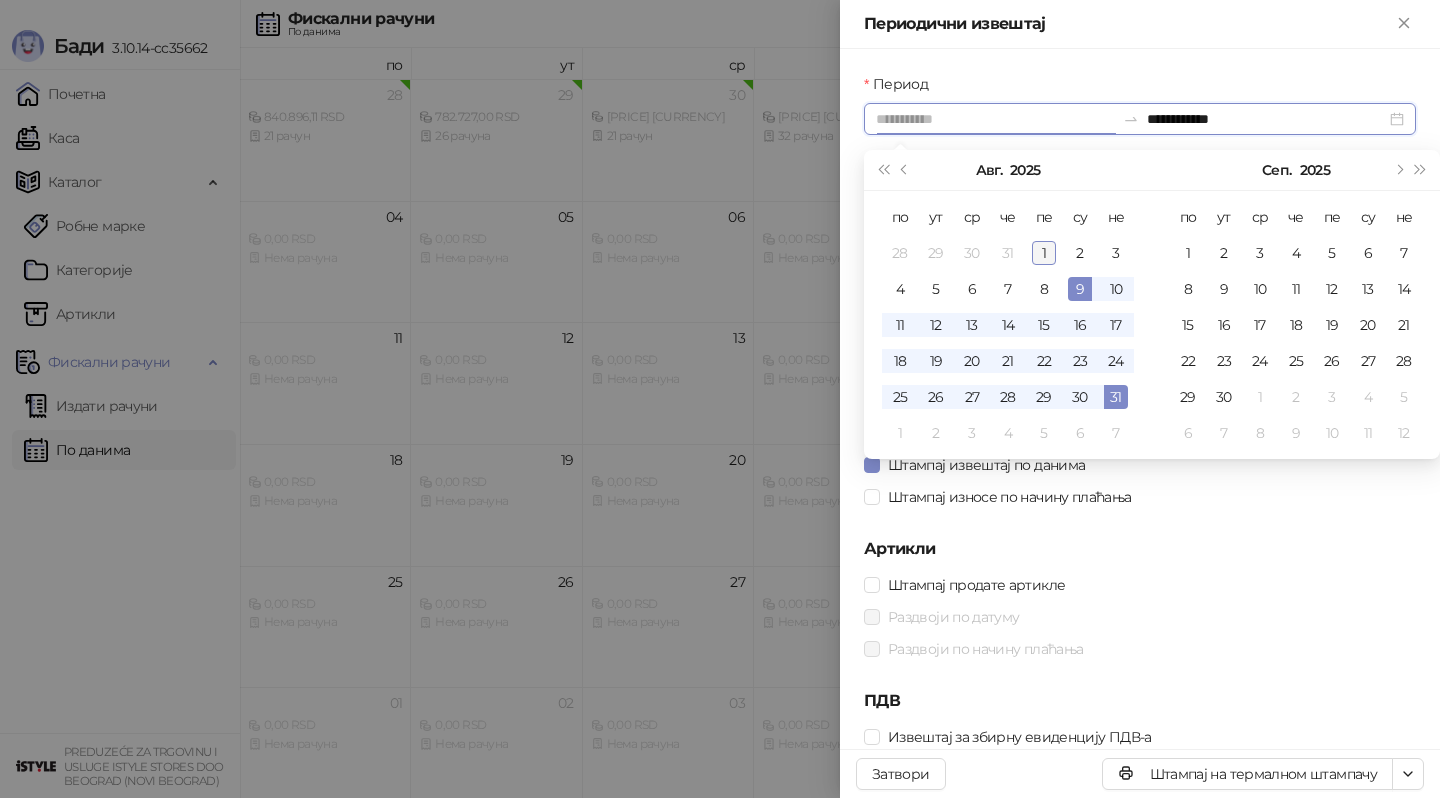 type on "**********" 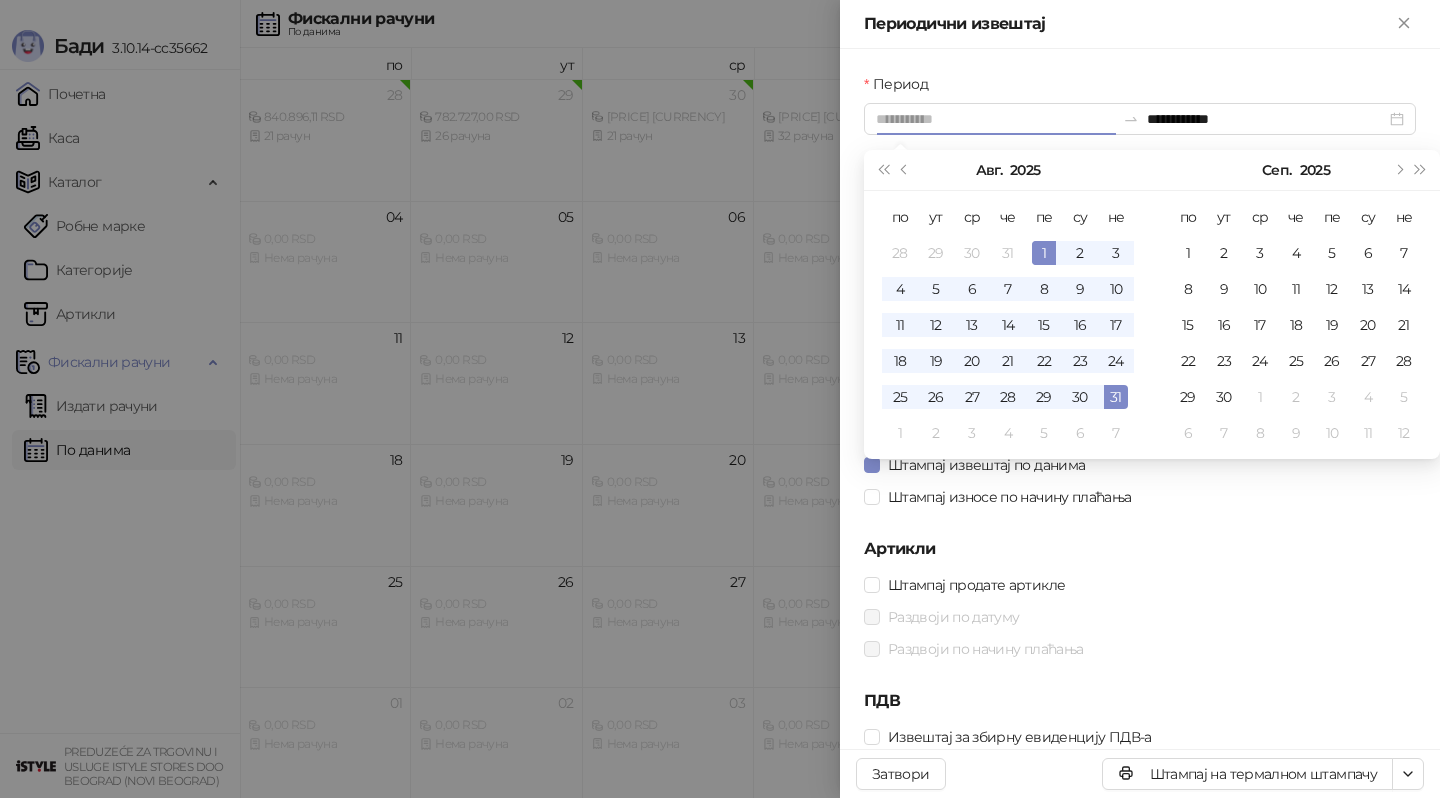 click on "1" at bounding box center (1044, 253) 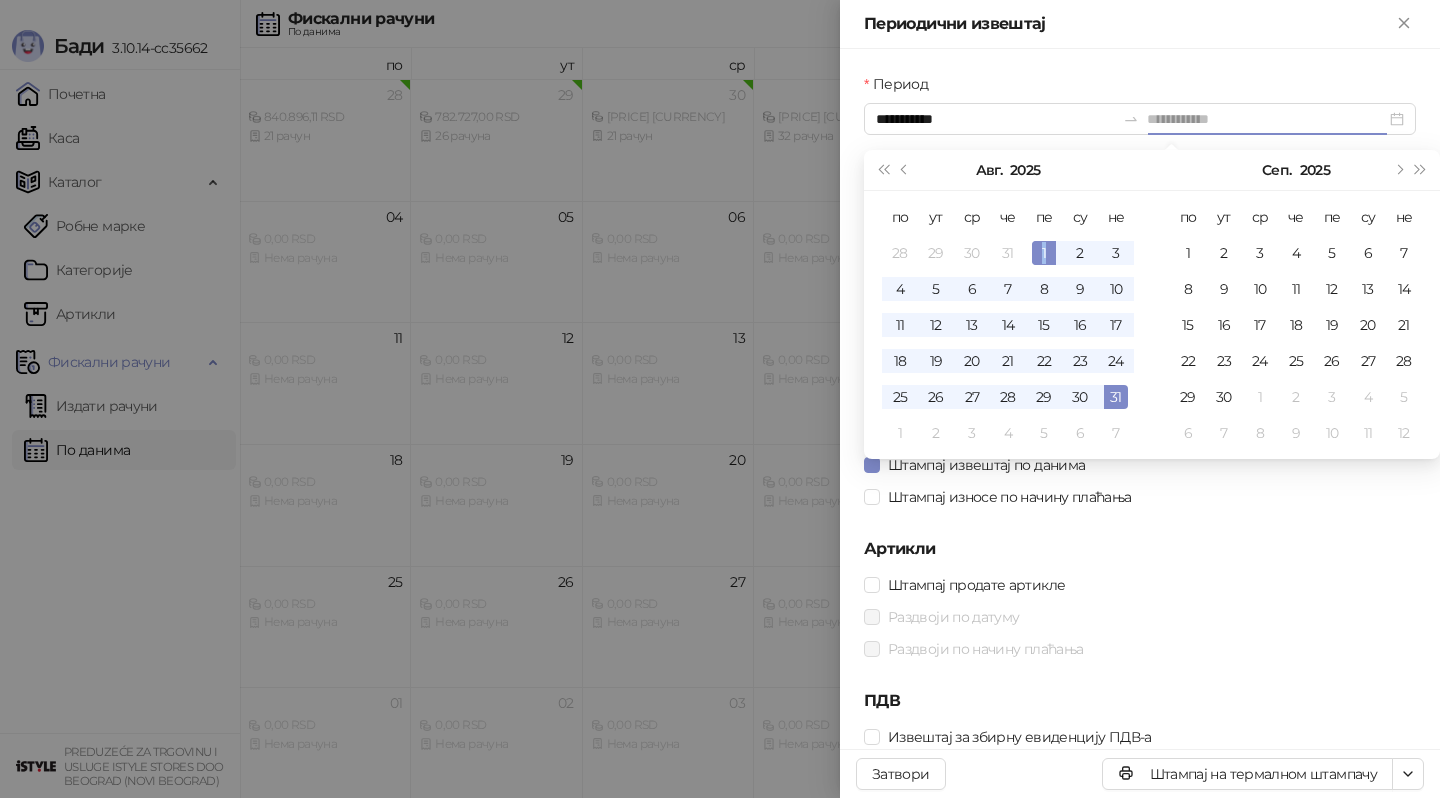 click on "1" at bounding box center [1044, 253] 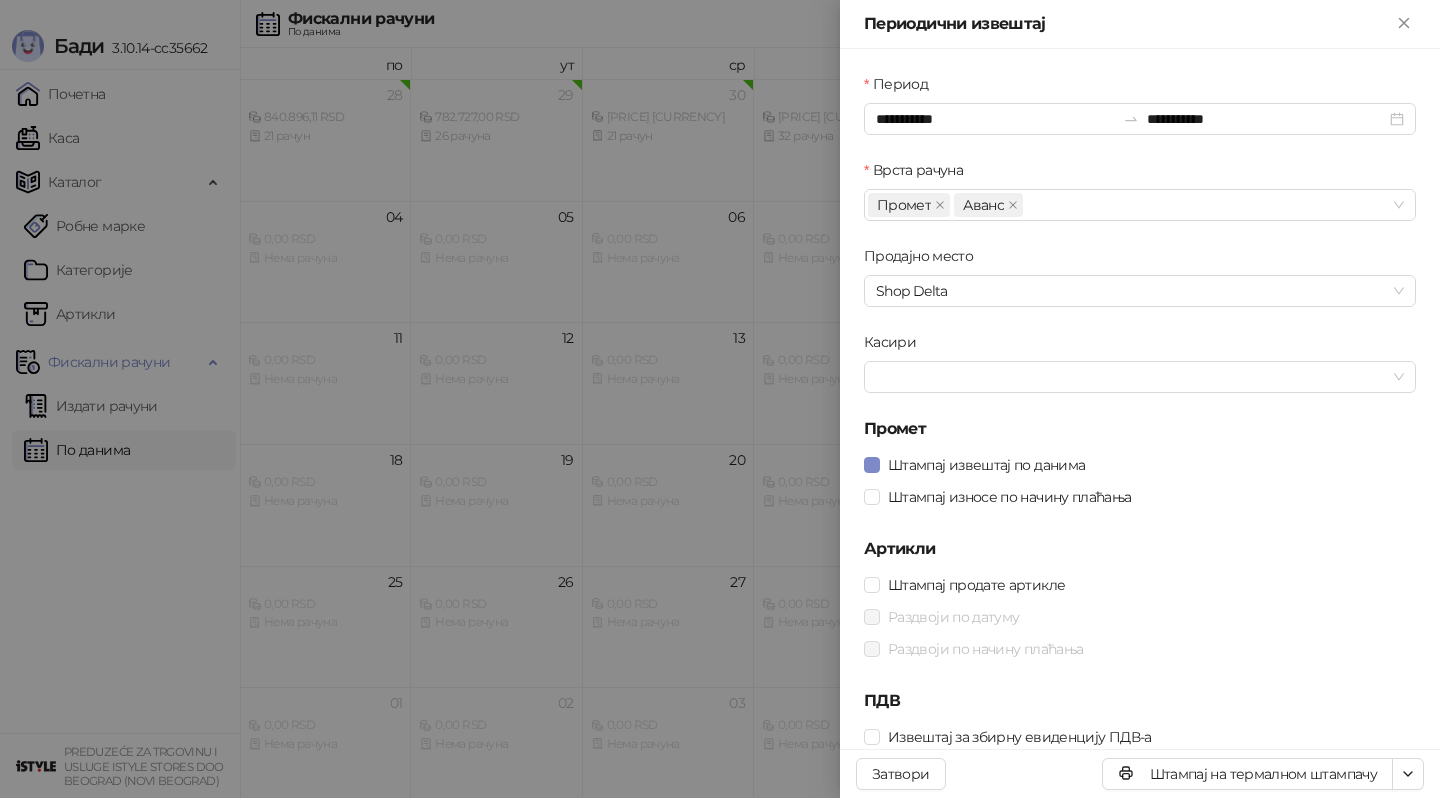 click on "Штампај износе по начину плаћања" at bounding box center [1140, 497] 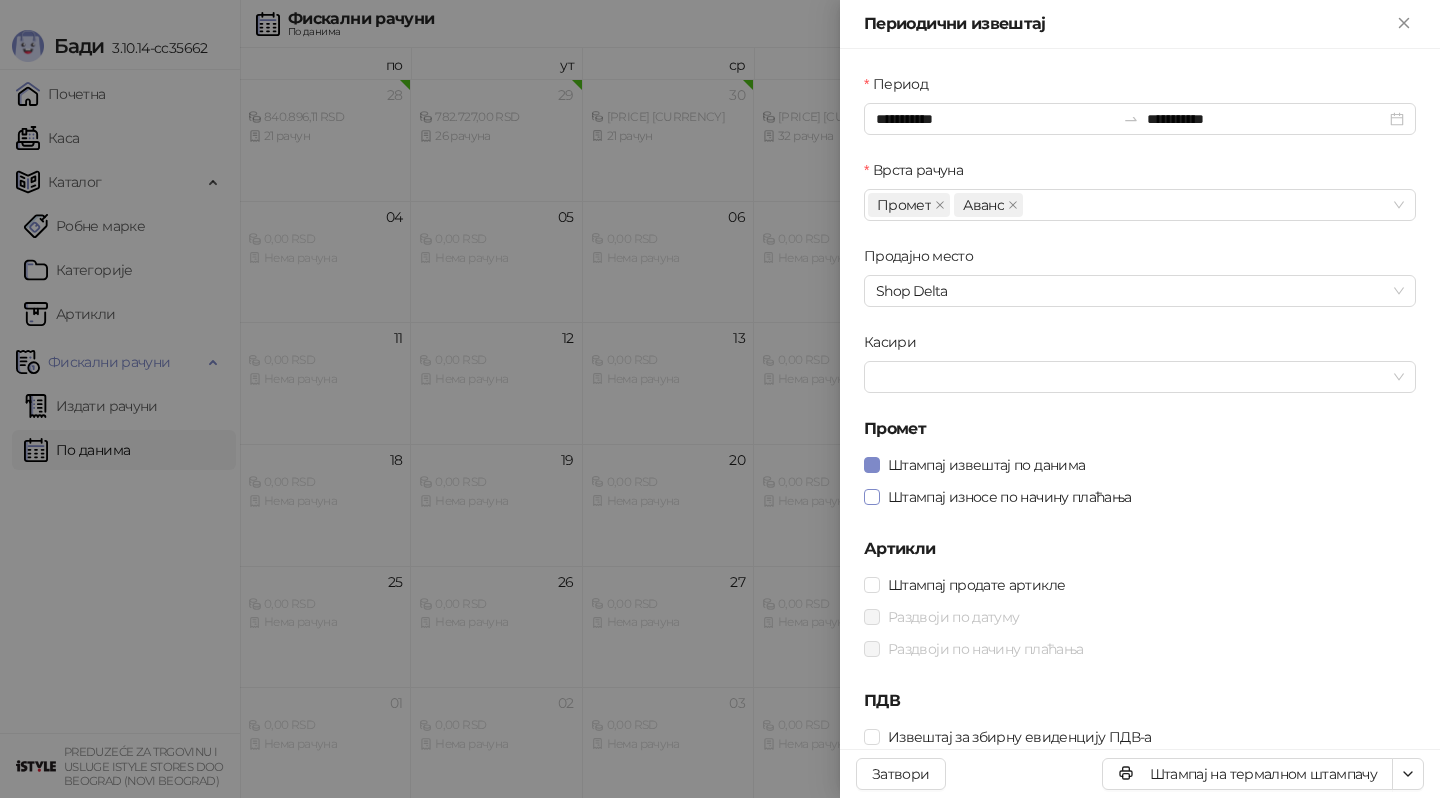 click on "Штампај износе по начину плаћања" at bounding box center [1010, 497] 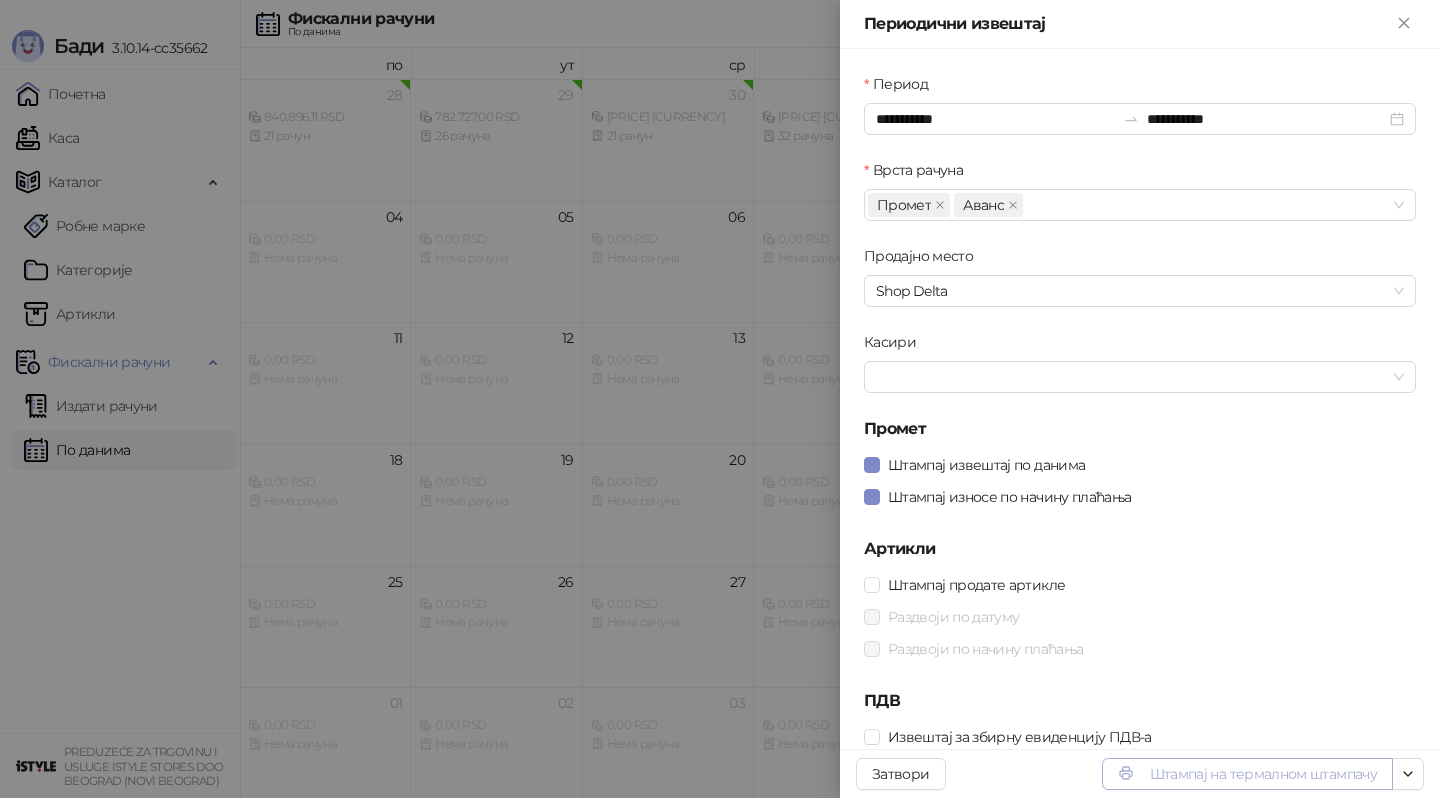 click on "Штампај на термалном штампачу" at bounding box center (1247, 774) 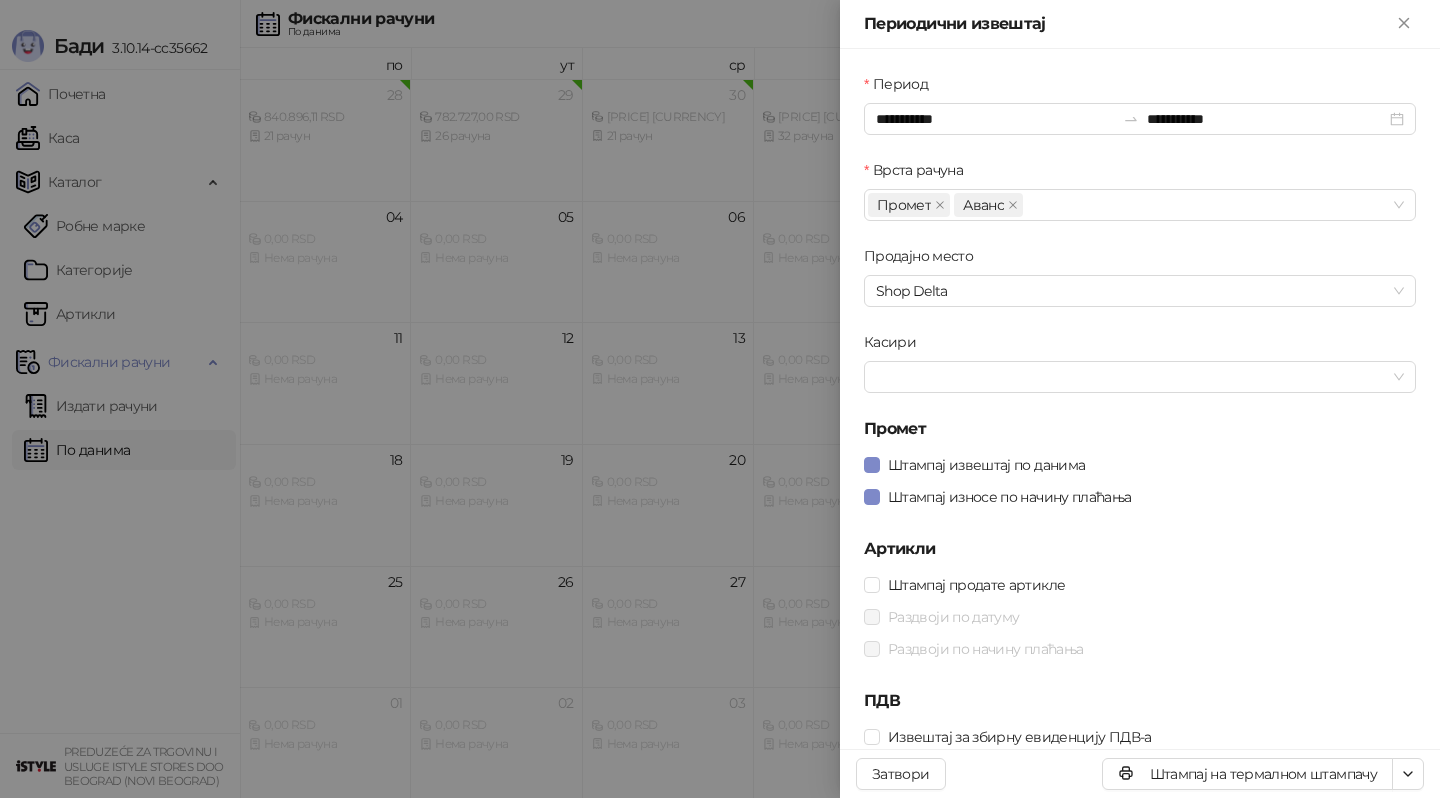 click at bounding box center [720, 399] 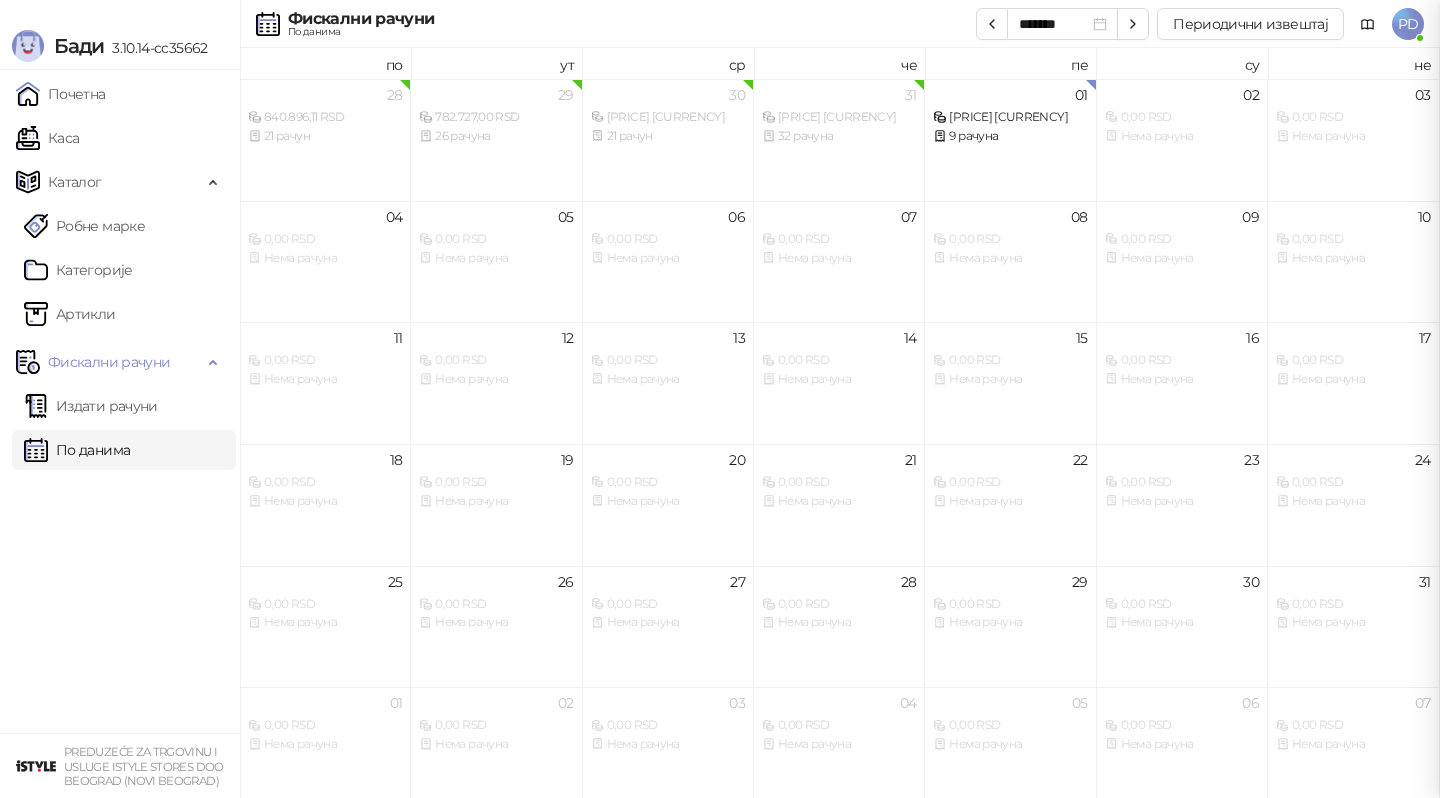 click on "Издати рачуни По данима" at bounding box center [120, 428] 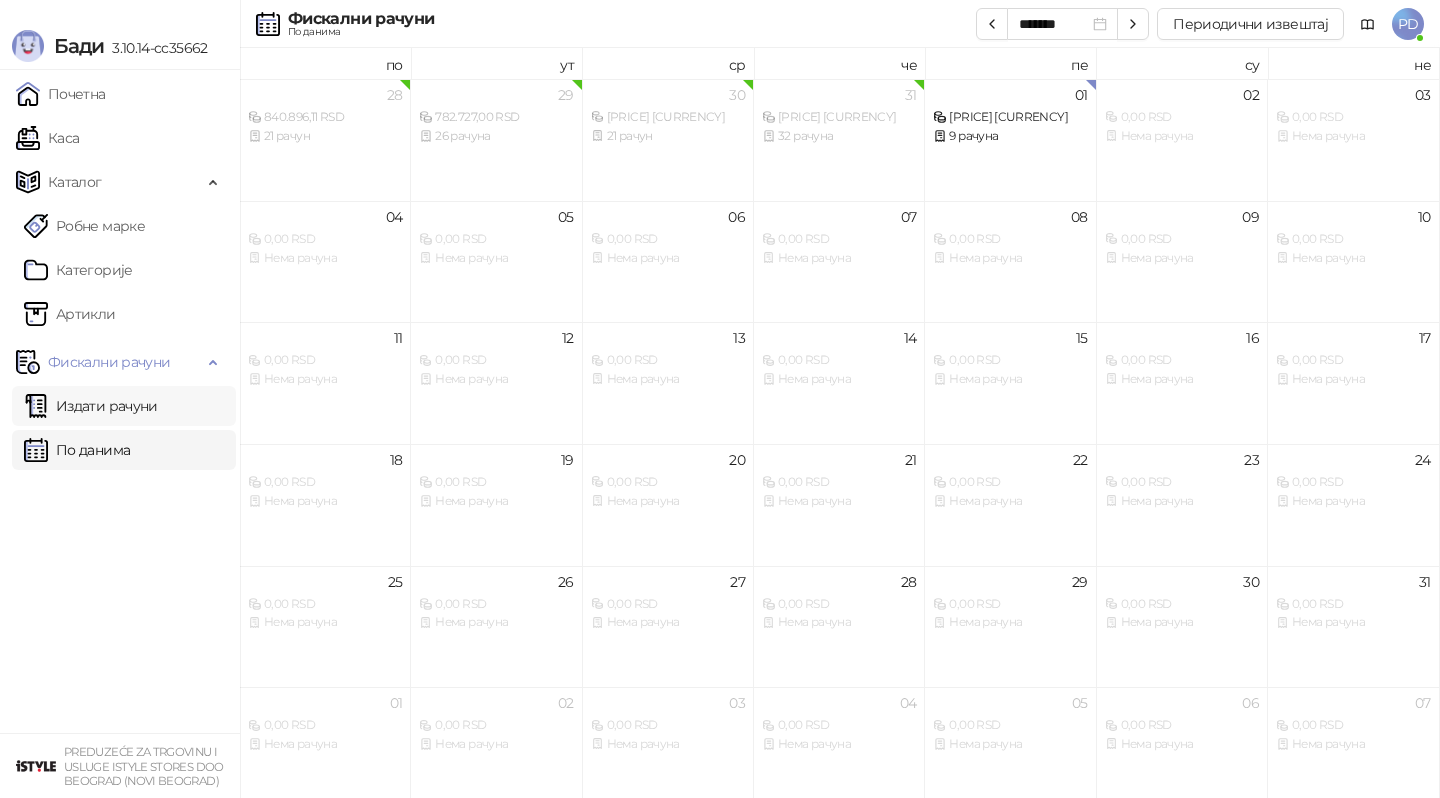 click on "Издати рачуни" at bounding box center (91, 406) 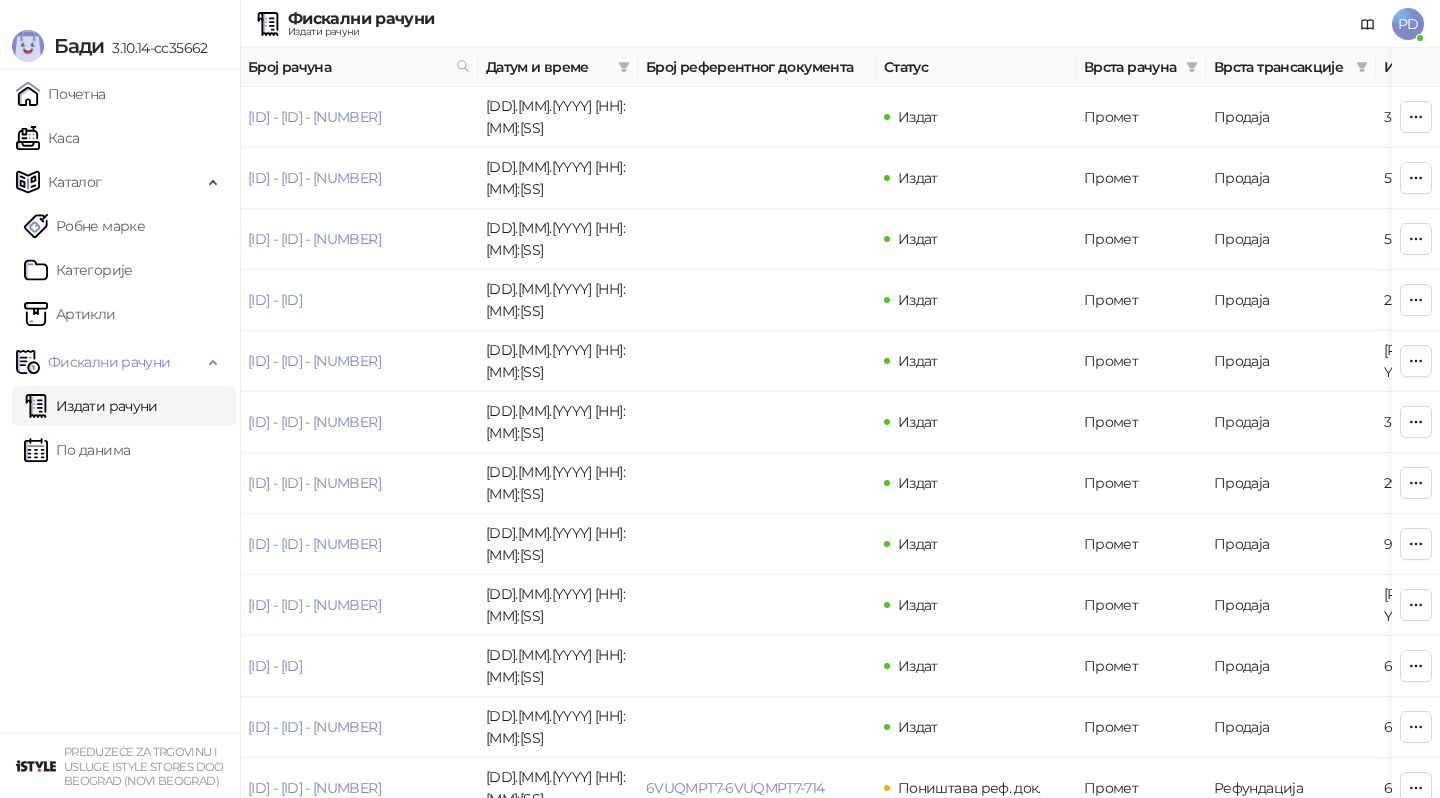click on "2" at bounding box center [300, 908] 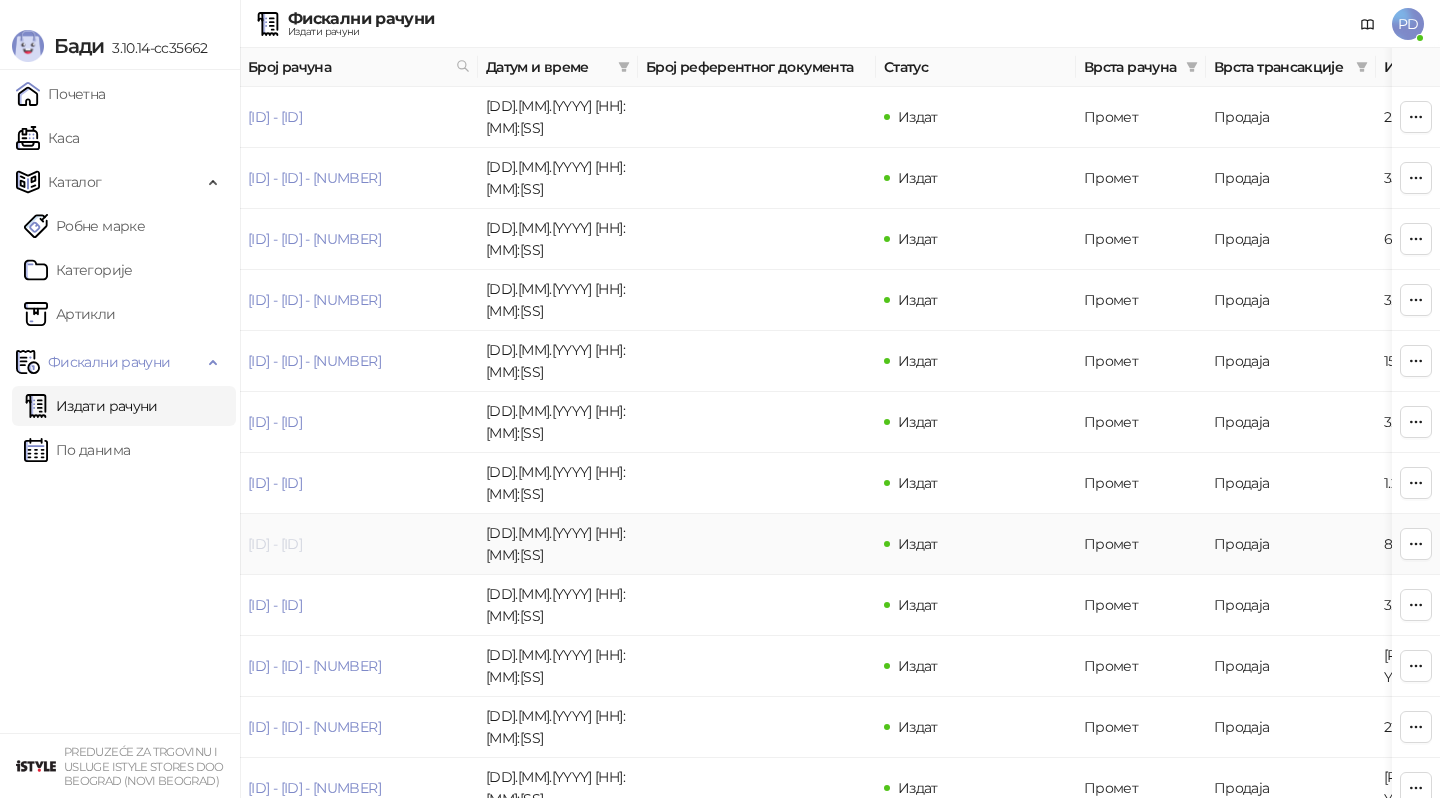 click on "[ID] - [ID]" at bounding box center [275, 544] 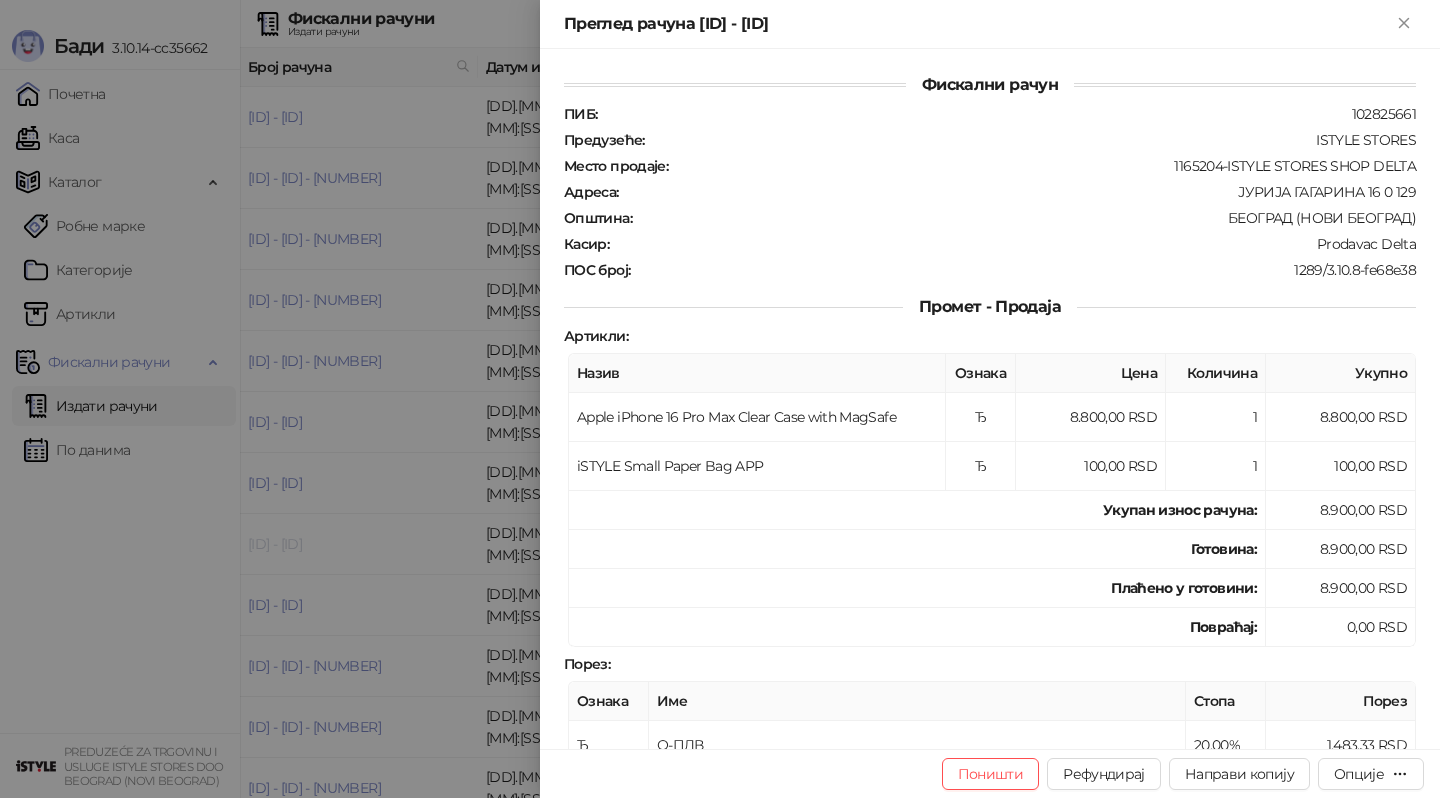 click at bounding box center (720, 399) 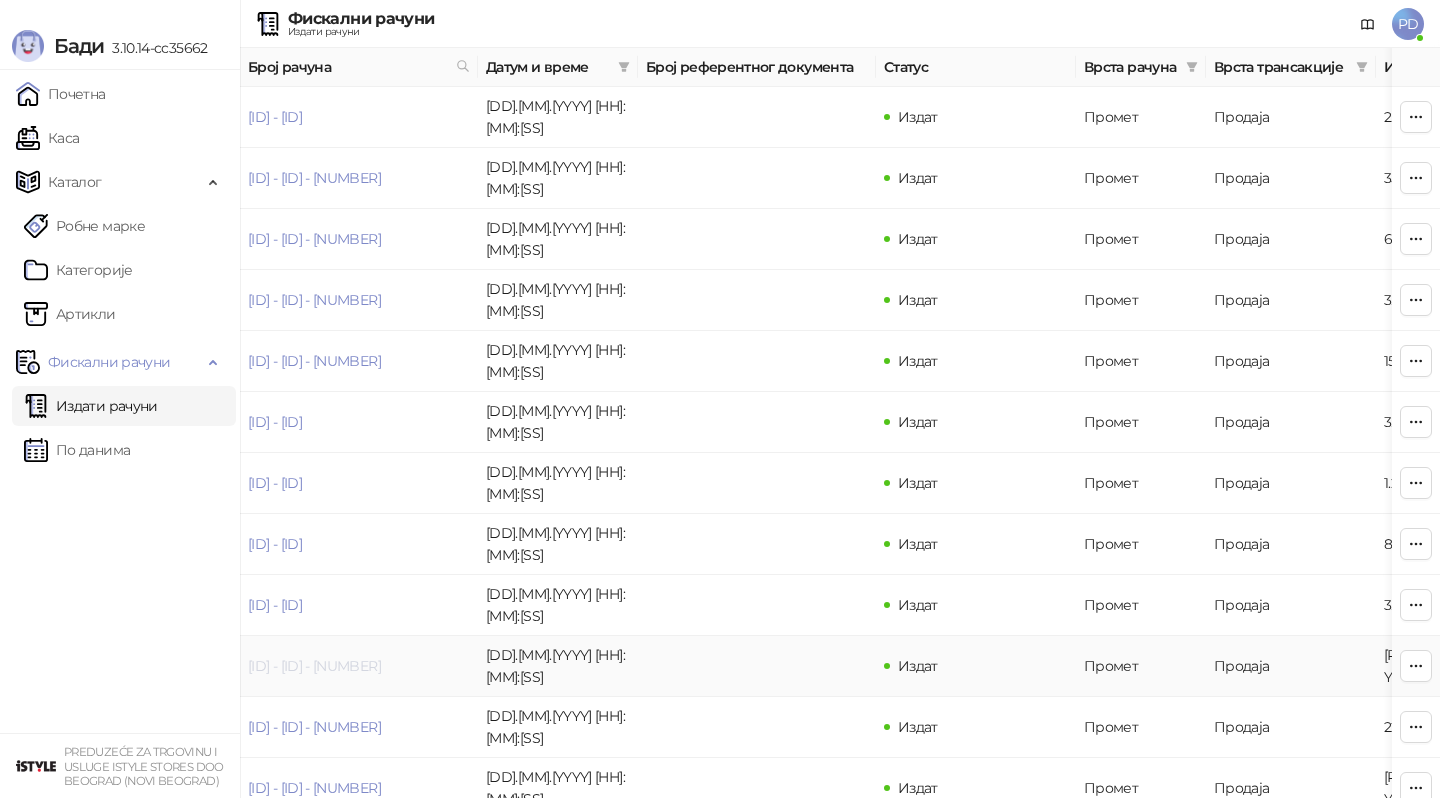 click on "[ID] - [ID] - [NUMBER]" at bounding box center [314, 666] 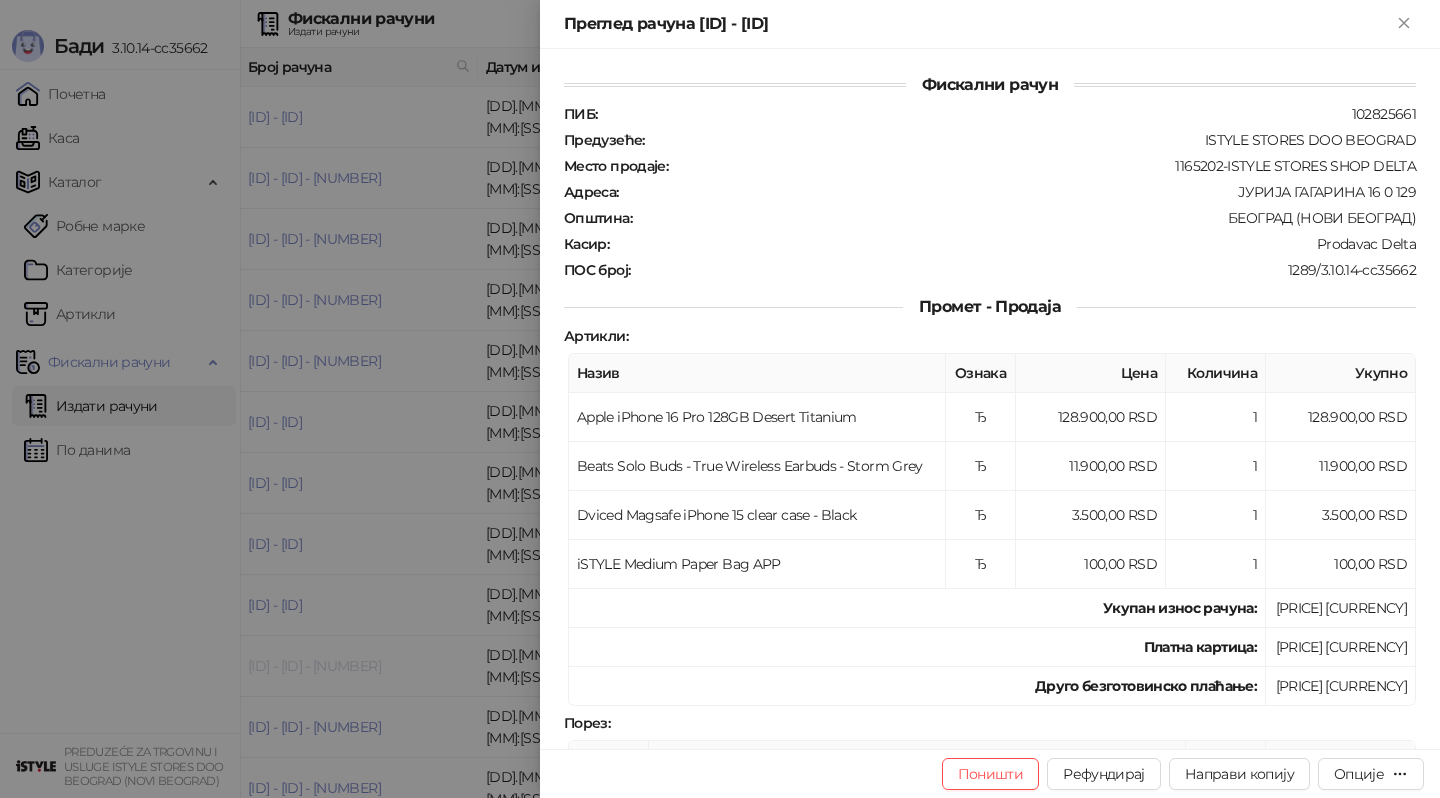 click at bounding box center [720, 399] 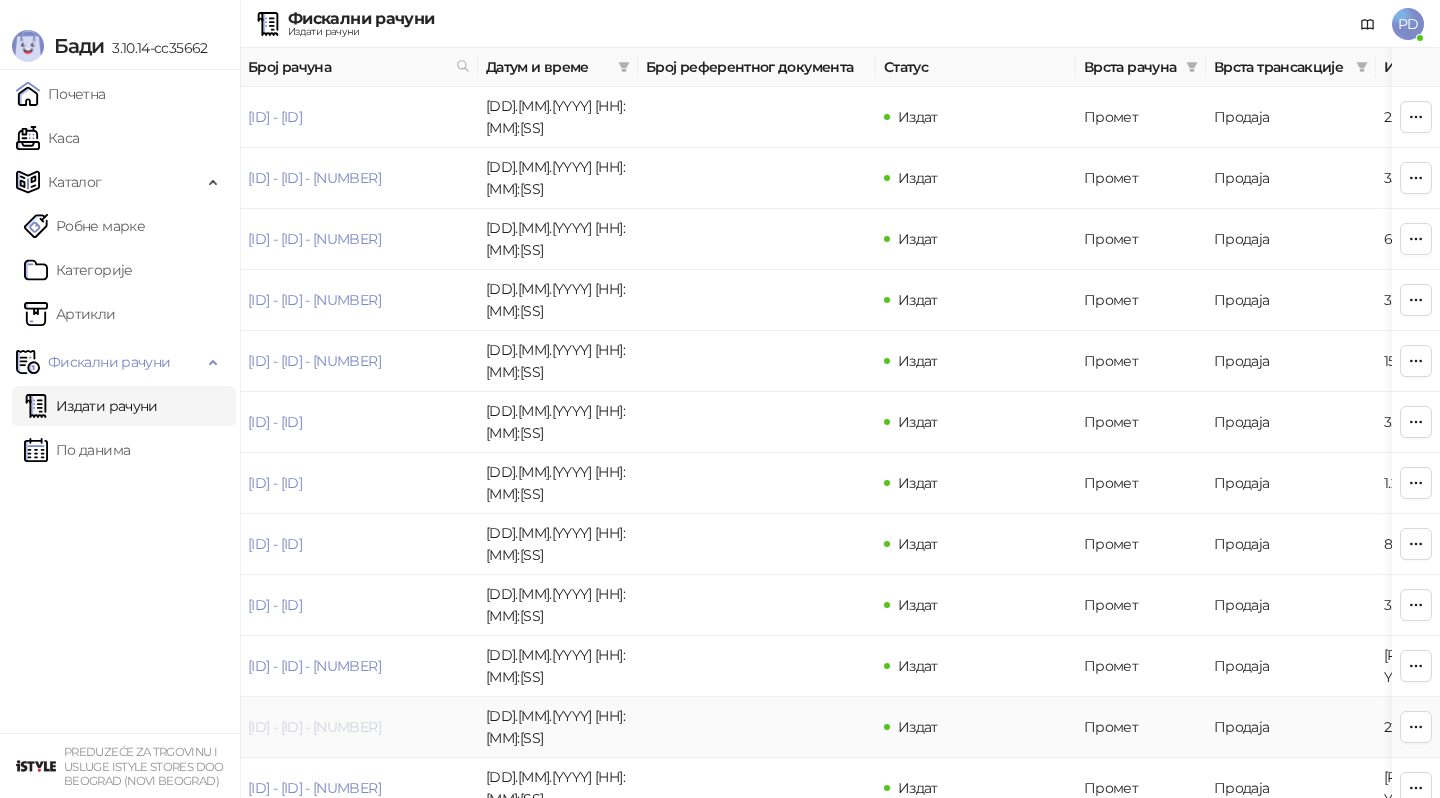 click on "[ID] - [ID] - [NUMBER]" at bounding box center (314, 727) 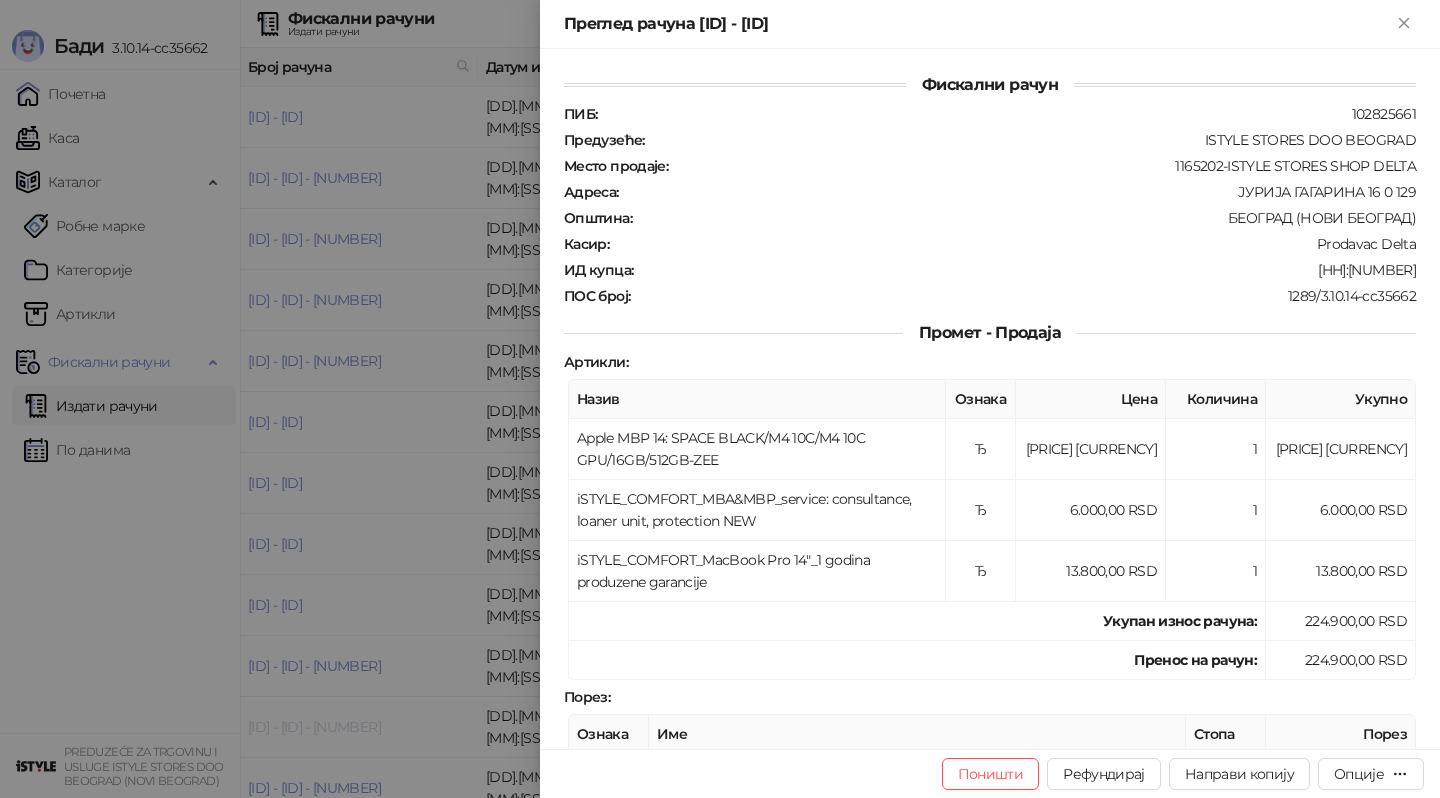 click at bounding box center (720, 399) 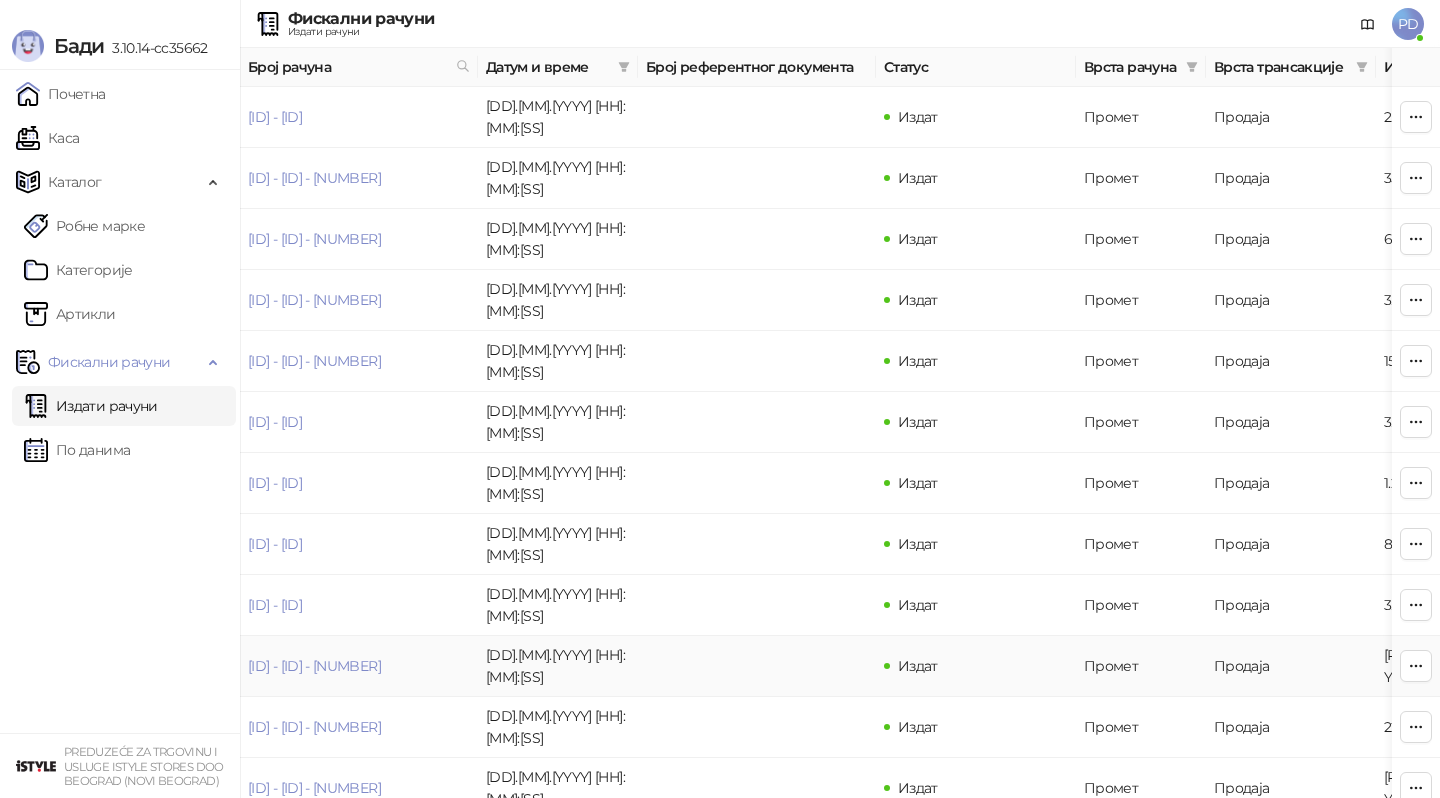 click on "[ID] - [ID] - [NUMBER]" at bounding box center (359, 666) 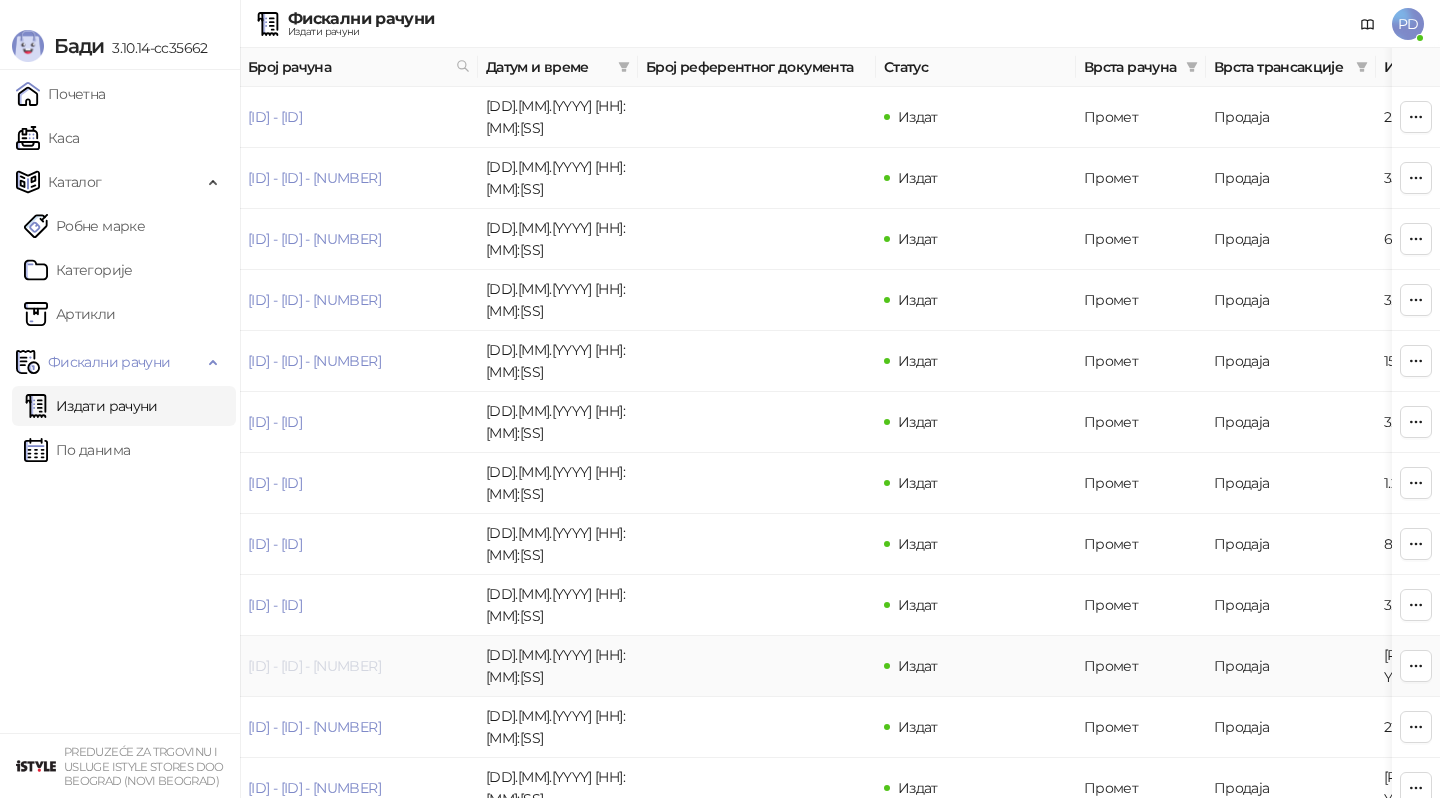 click on "[ID] - [ID] - [NUMBER]" at bounding box center (314, 666) 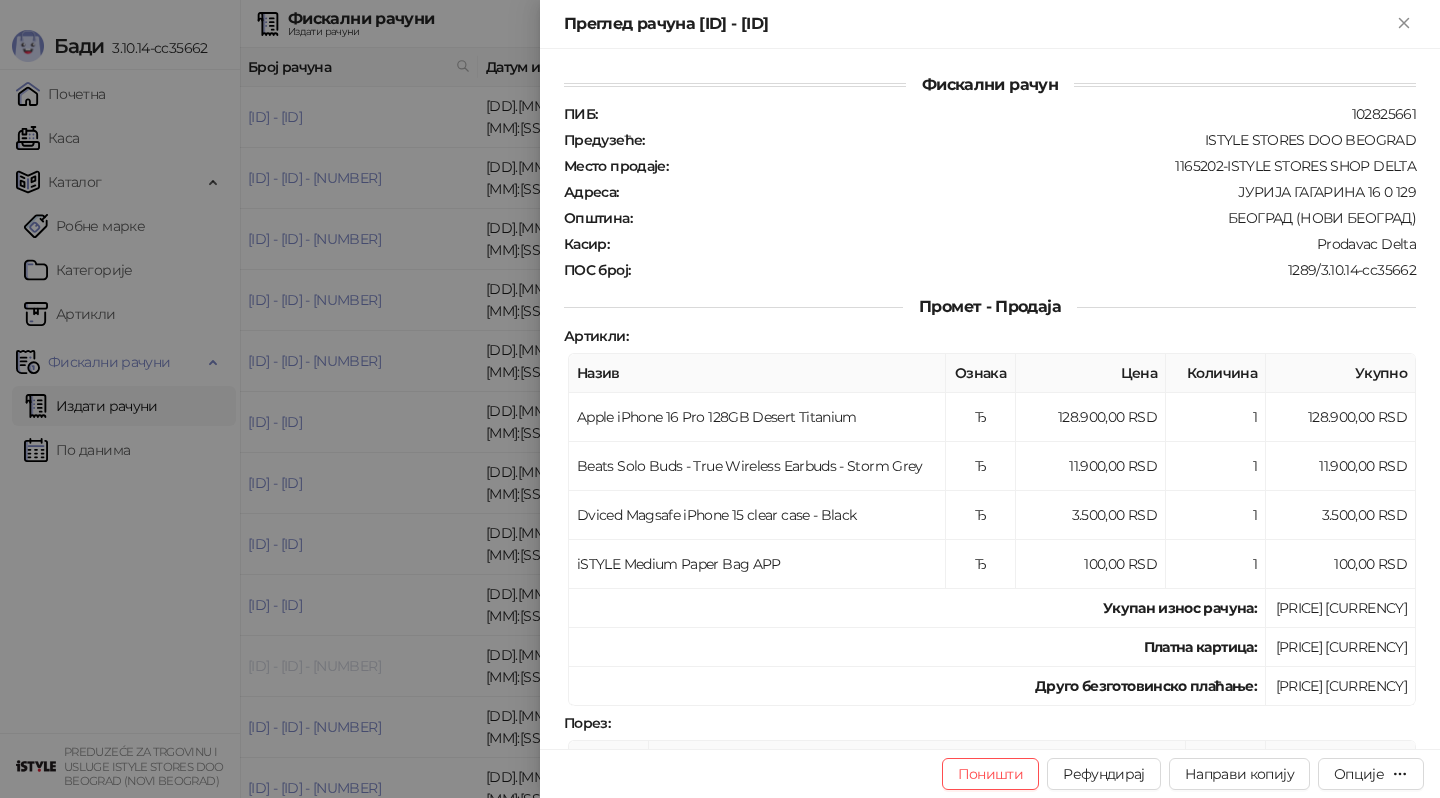click at bounding box center (720, 399) 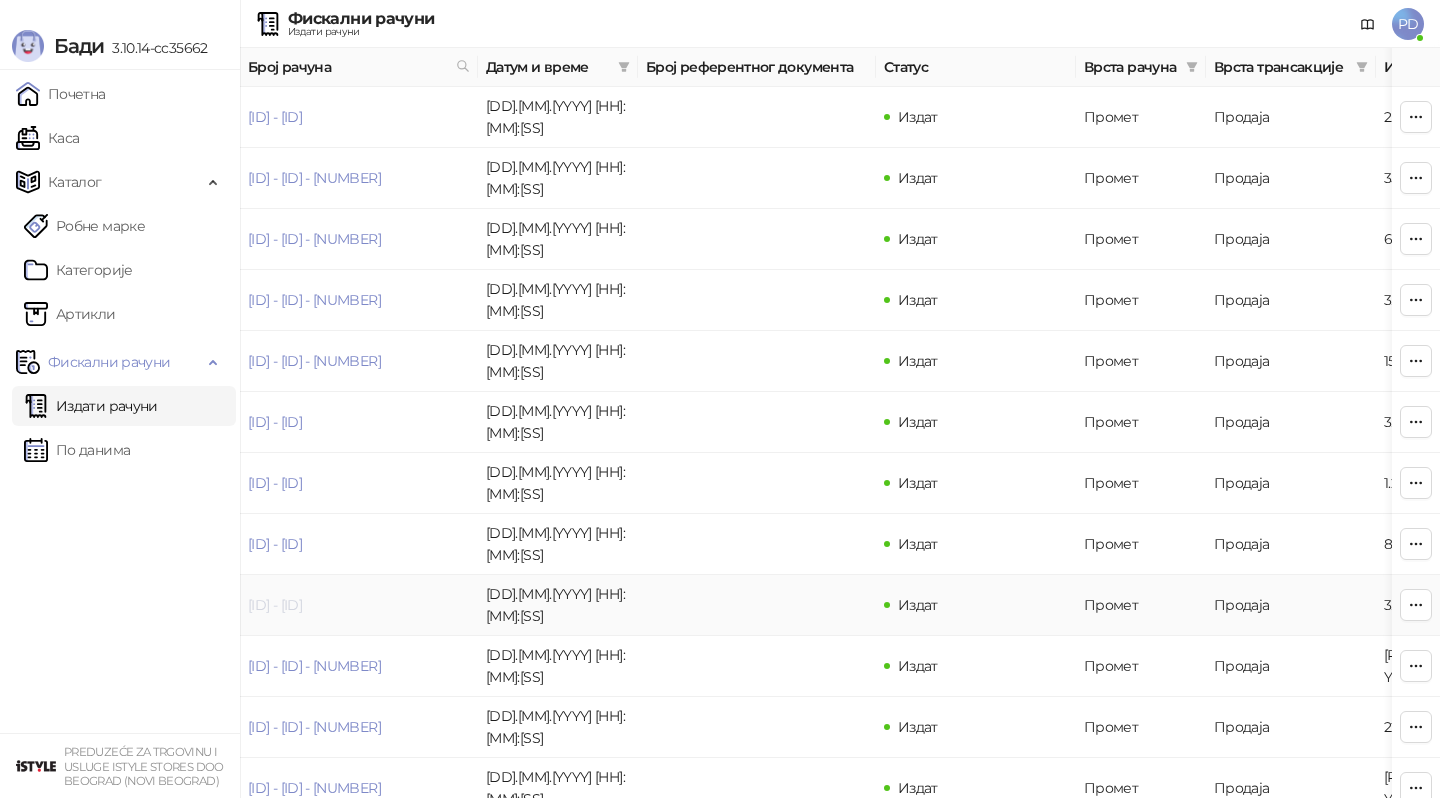 click on "[ID] - [ID]" at bounding box center [275, 605] 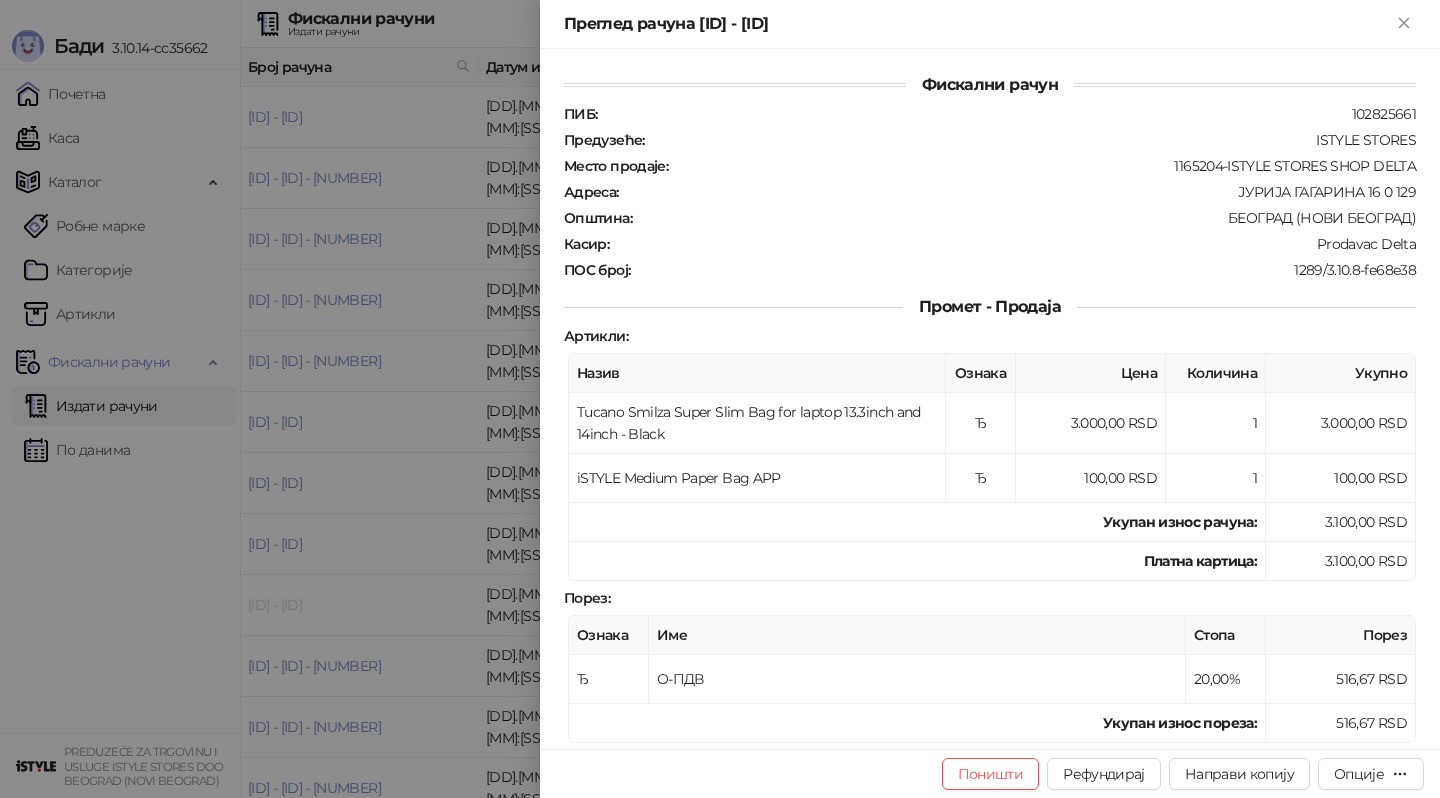 click at bounding box center (720, 399) 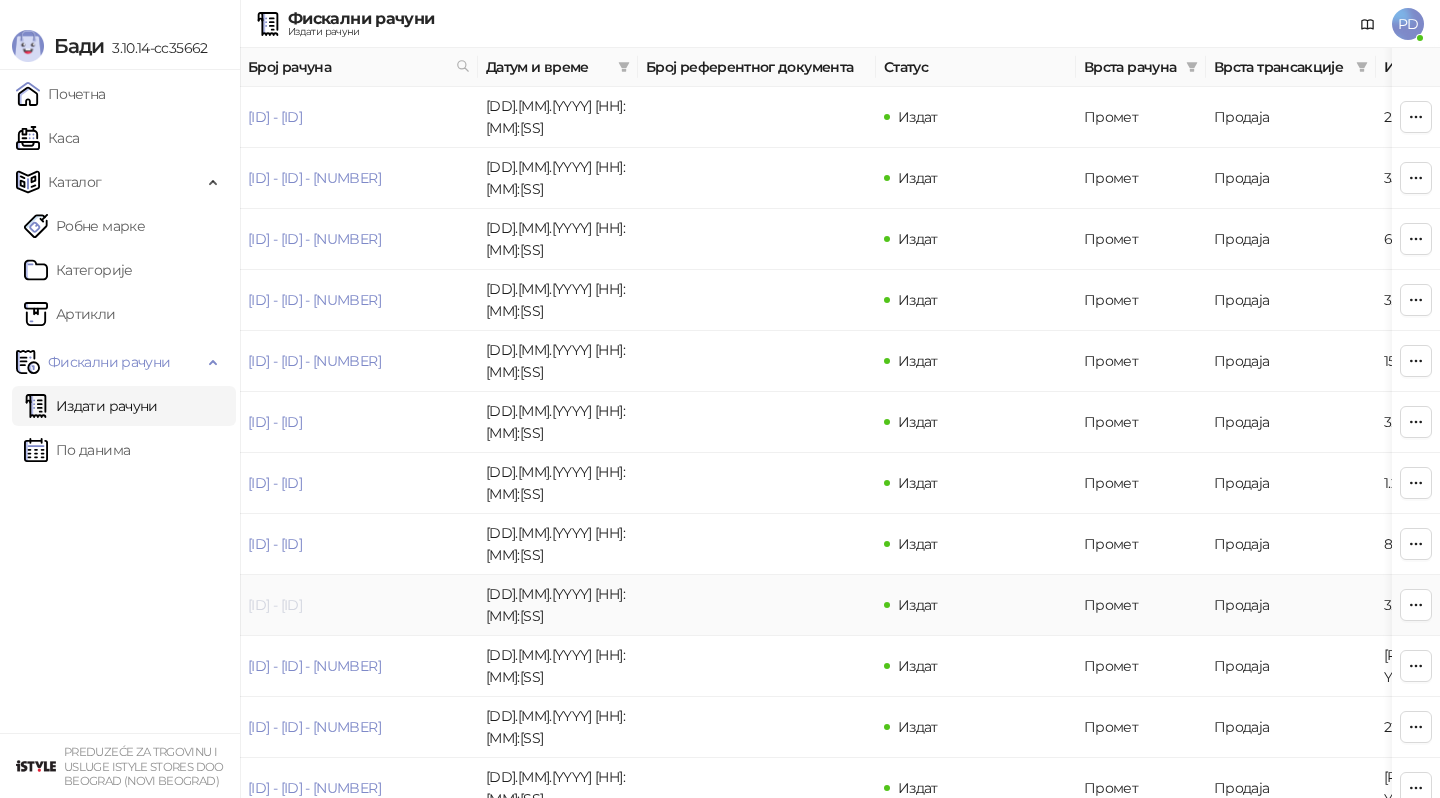 click on "[ID] - [ID]" at bounding box center (275, 605) 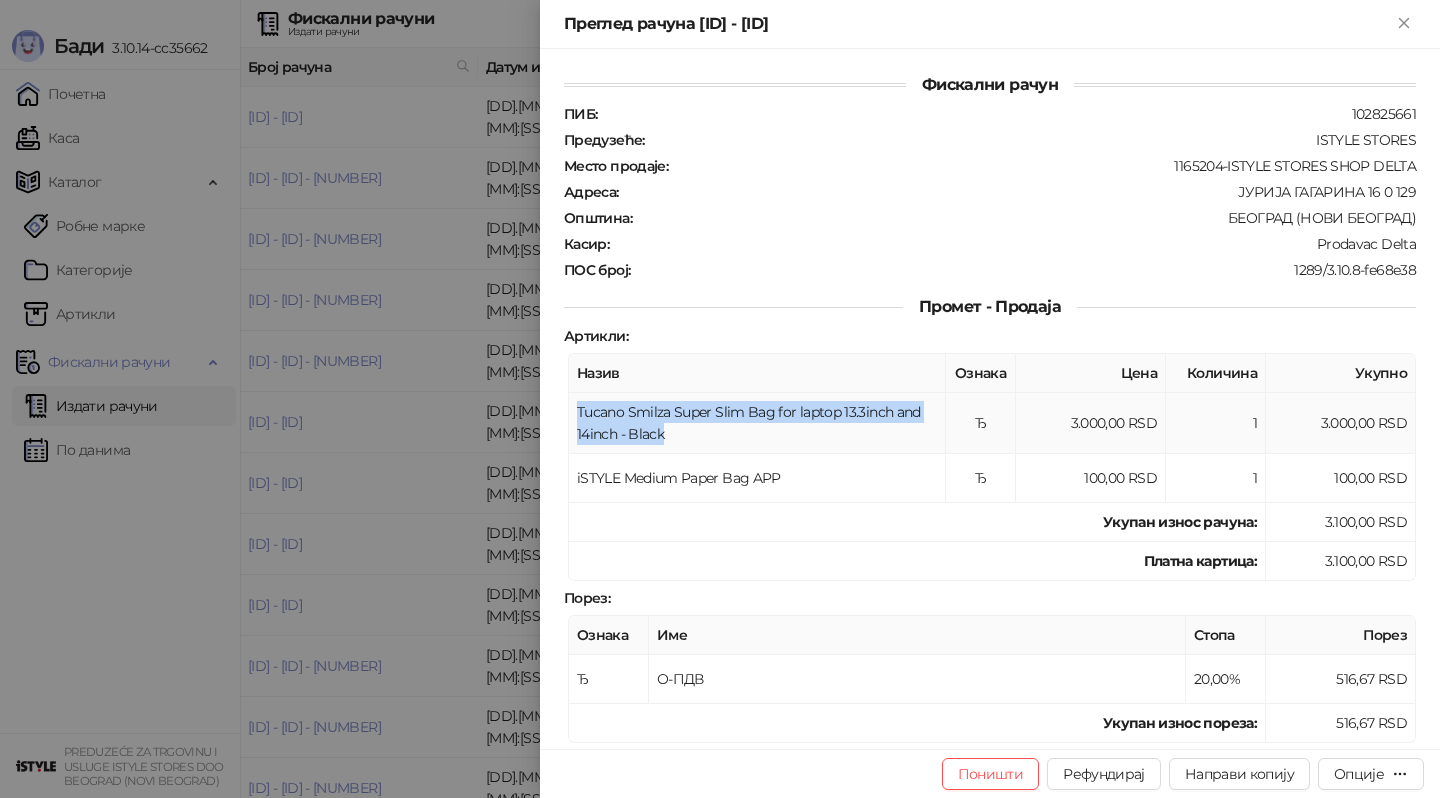 drag, startPoint x: 577, startPoint y: 400, endPoint x: 664, endPoint y: 426, distance: 90.80198 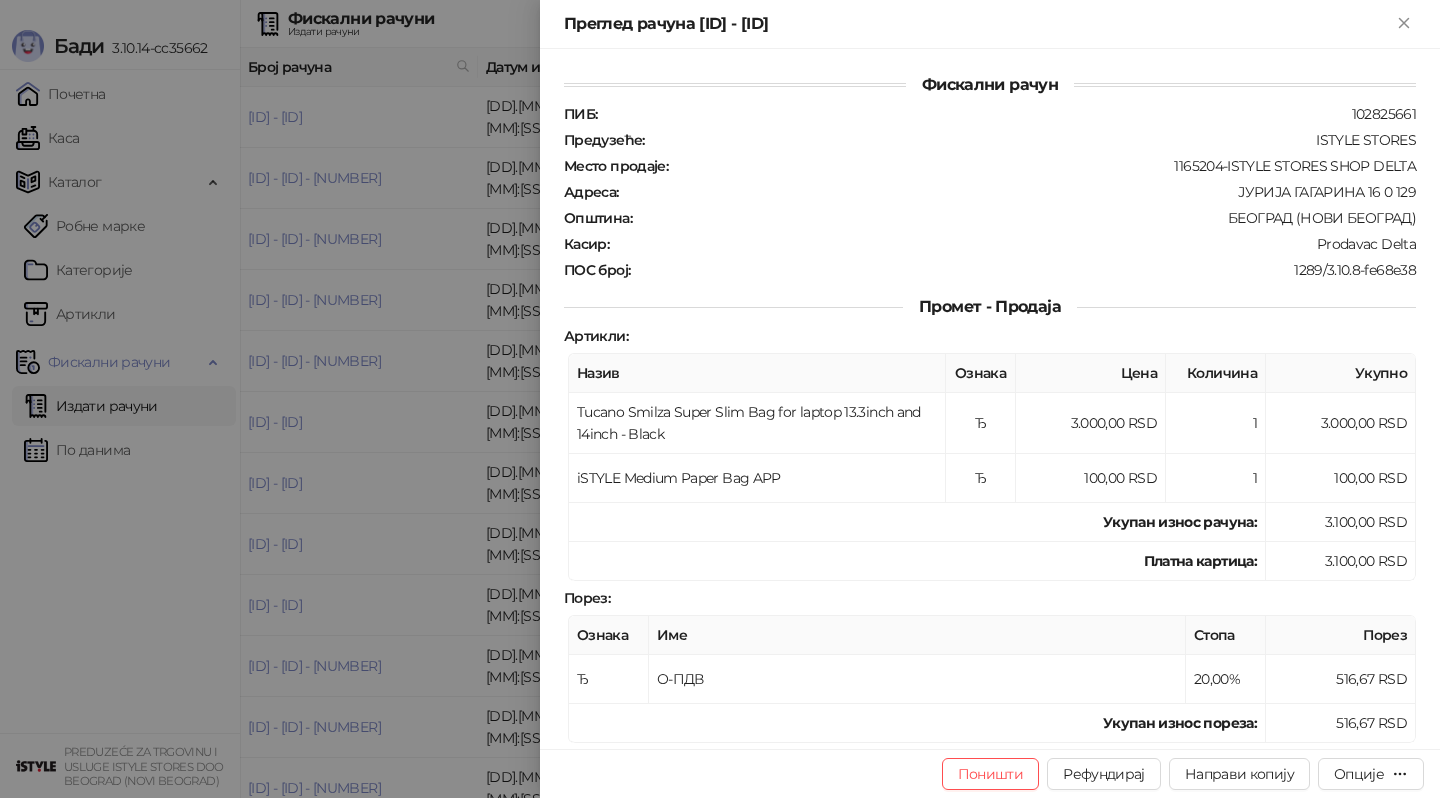 click at bounding box center (720, 399) 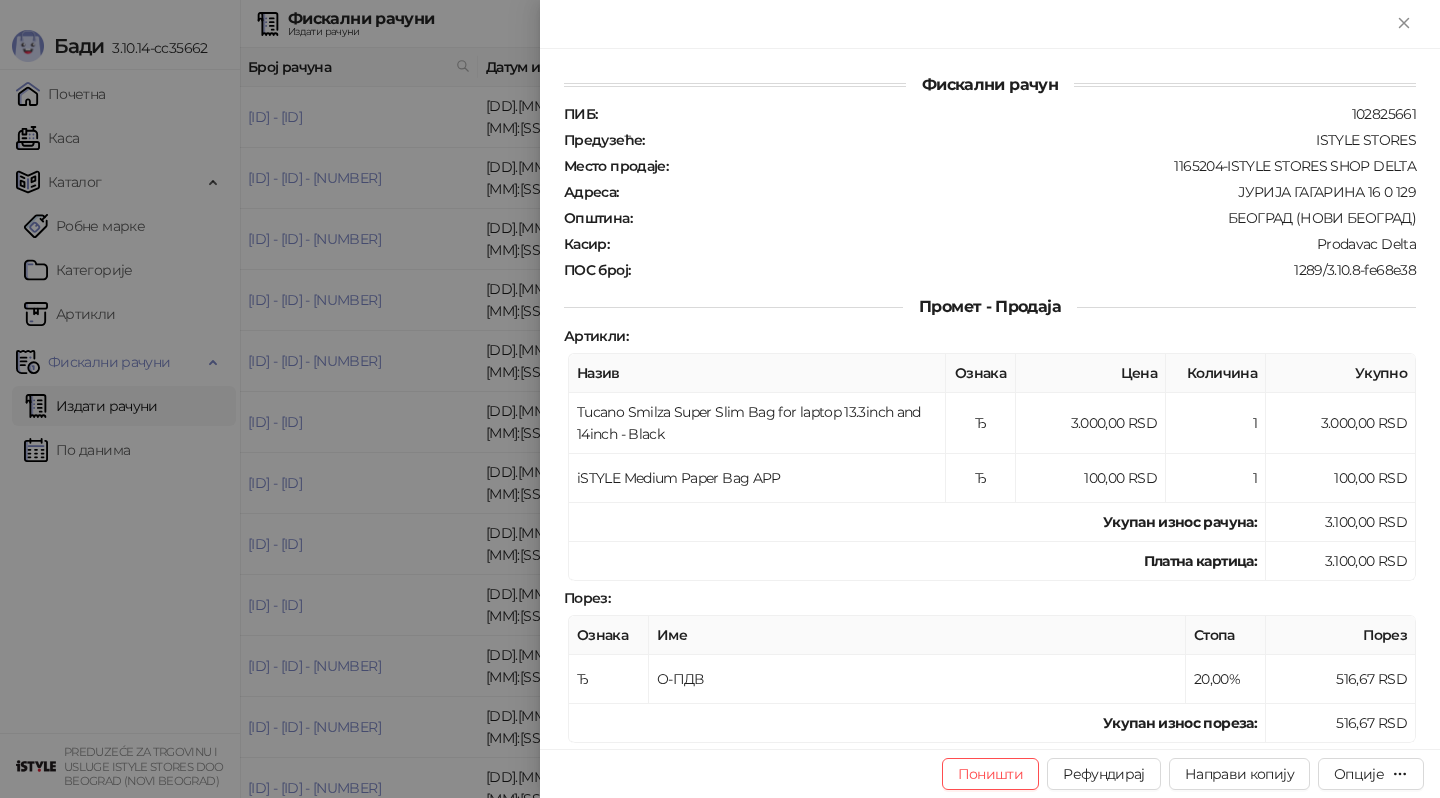 click at bounding box center (720, 399) 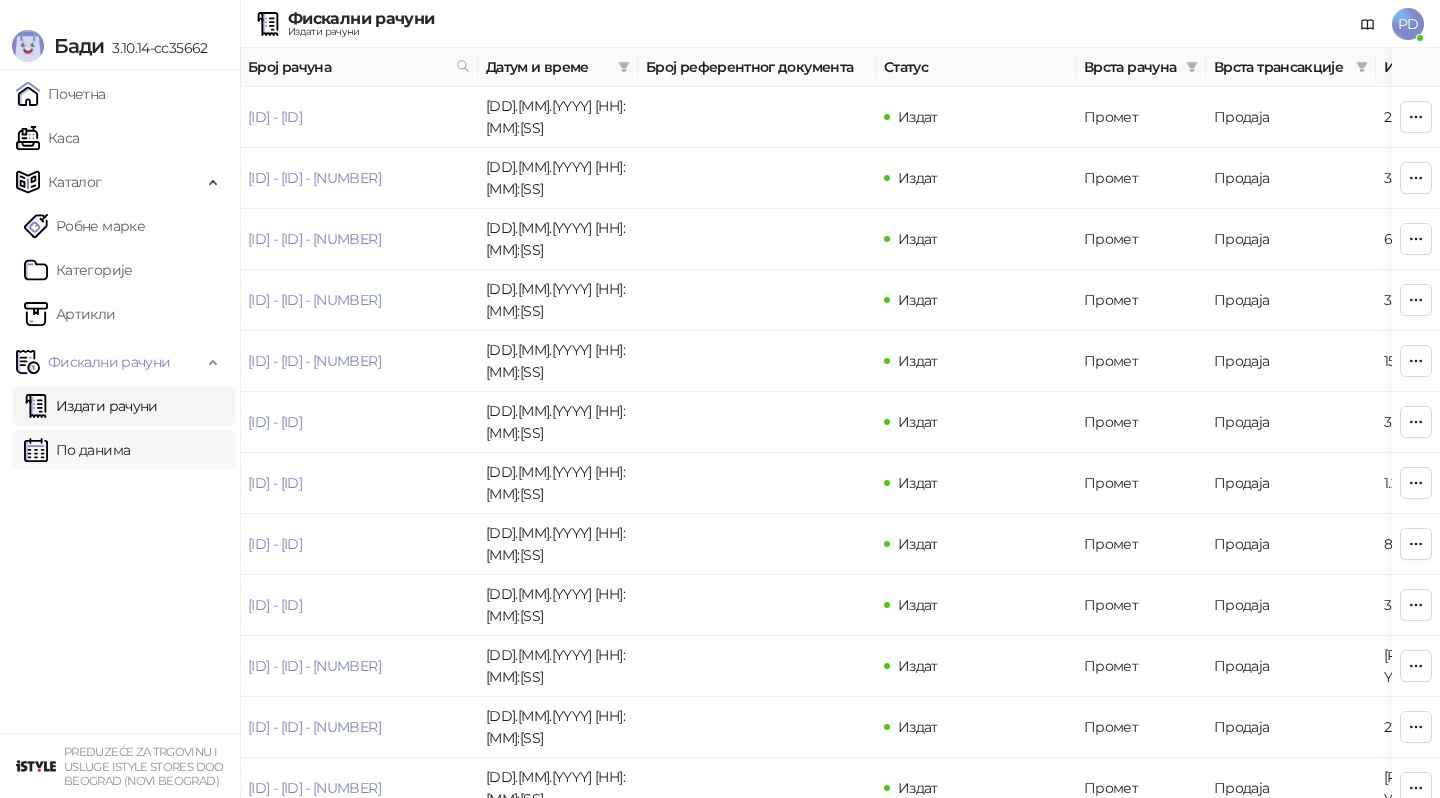 click on "По данима" at bounding box center (77, 450) 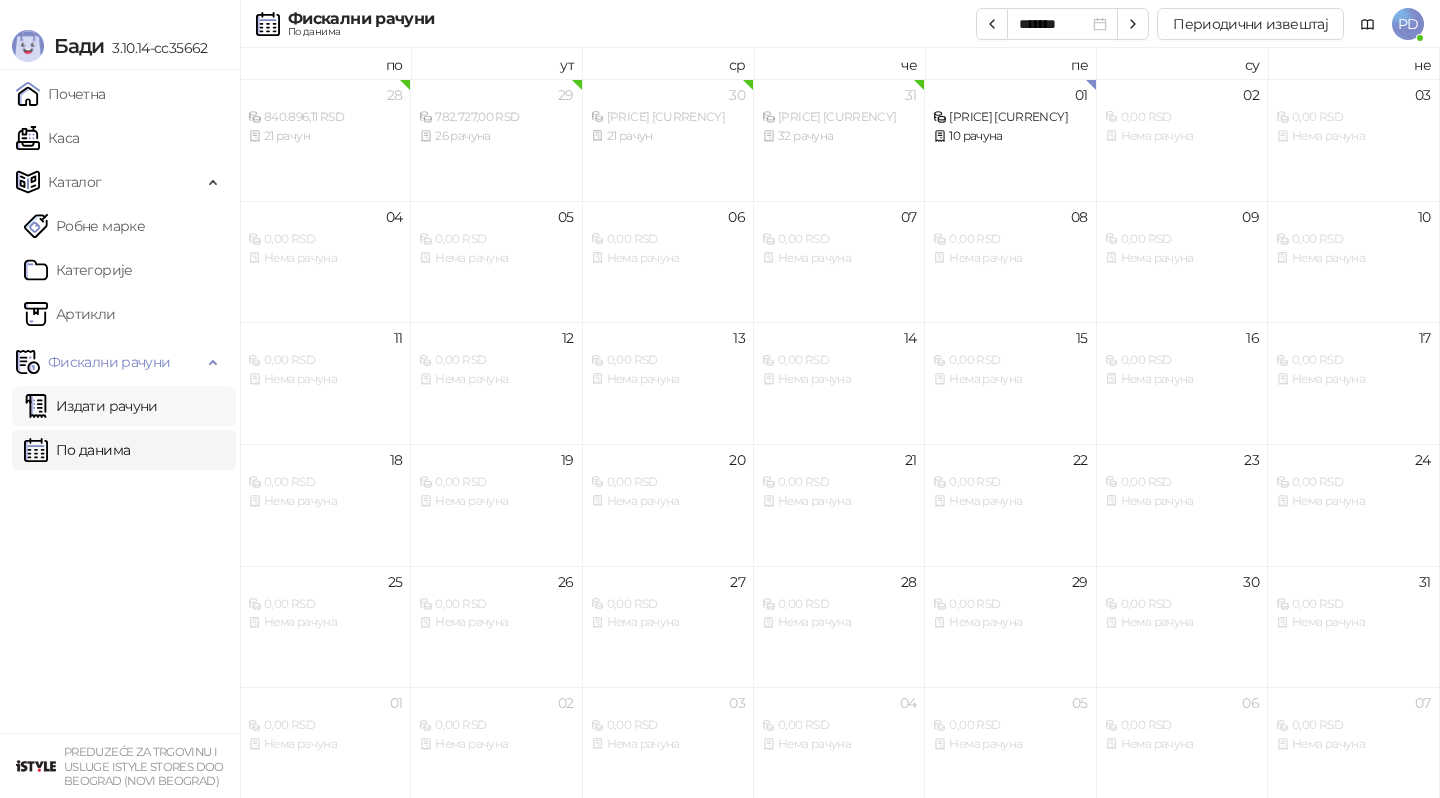 click on "Издати рачуни" at bounding box center (91, 406) 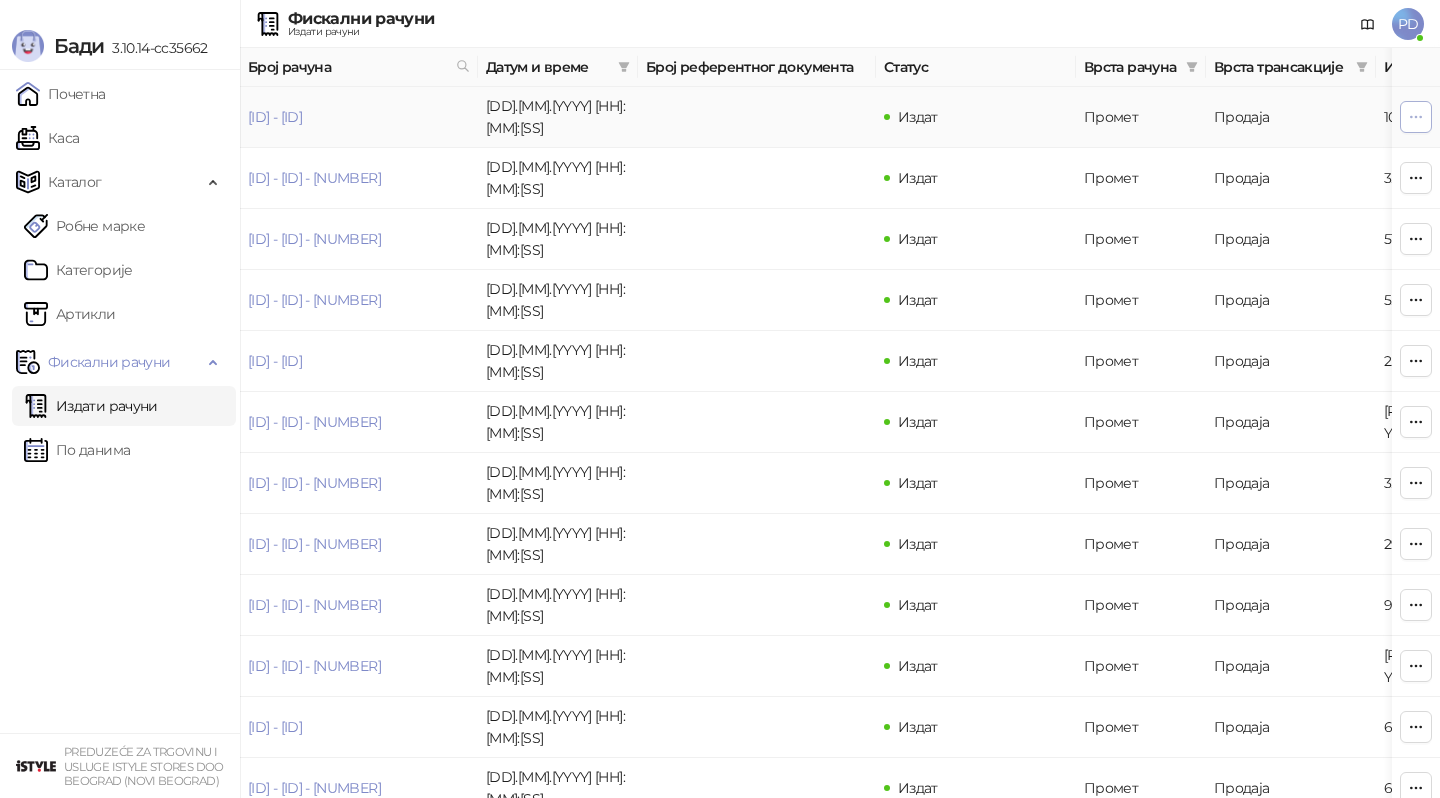 click at bounding box center [1416, 116] 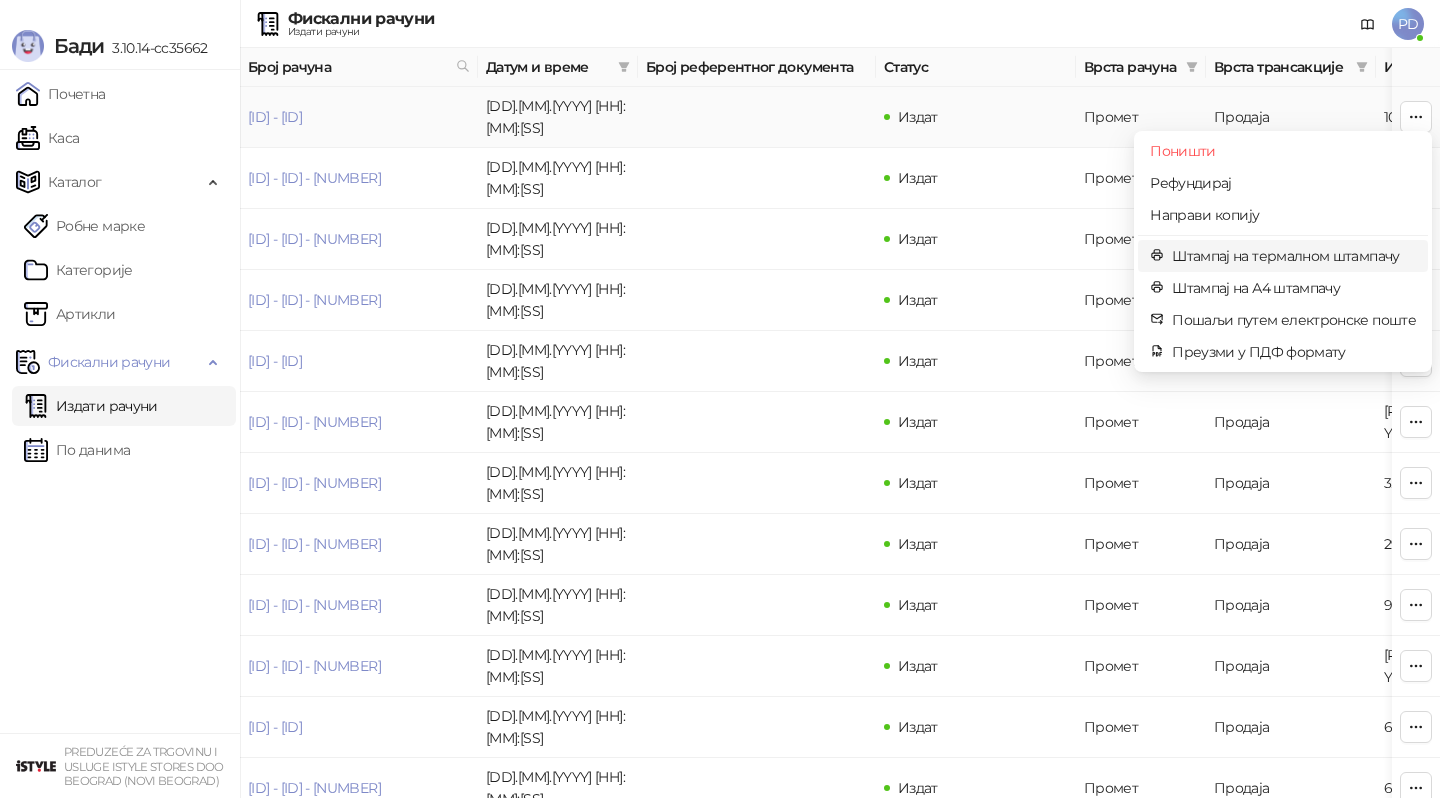 click on "Штампај на термалном штампачу" at bounding box center (1294, 256) 